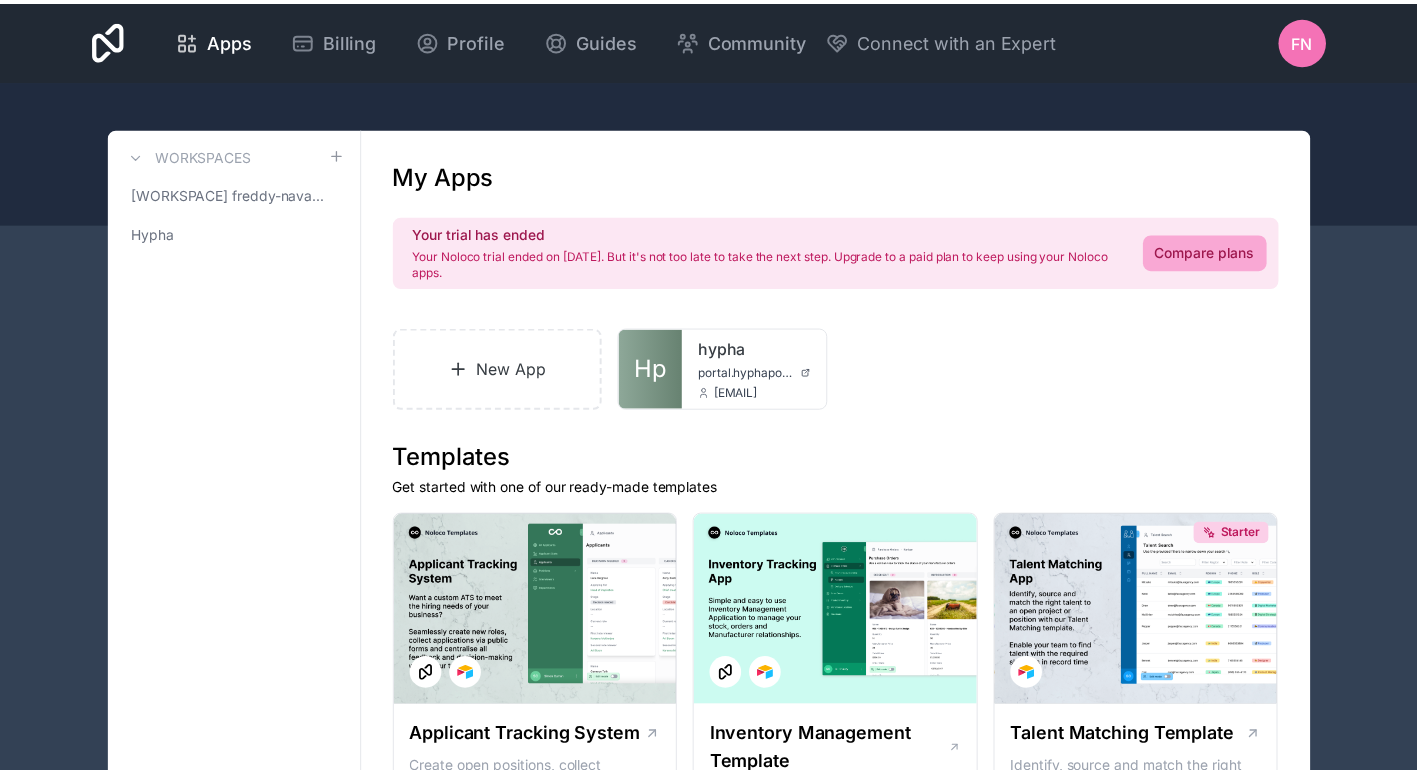 scroll, scrollTop: 0, scrollLeft: 0, axis: both 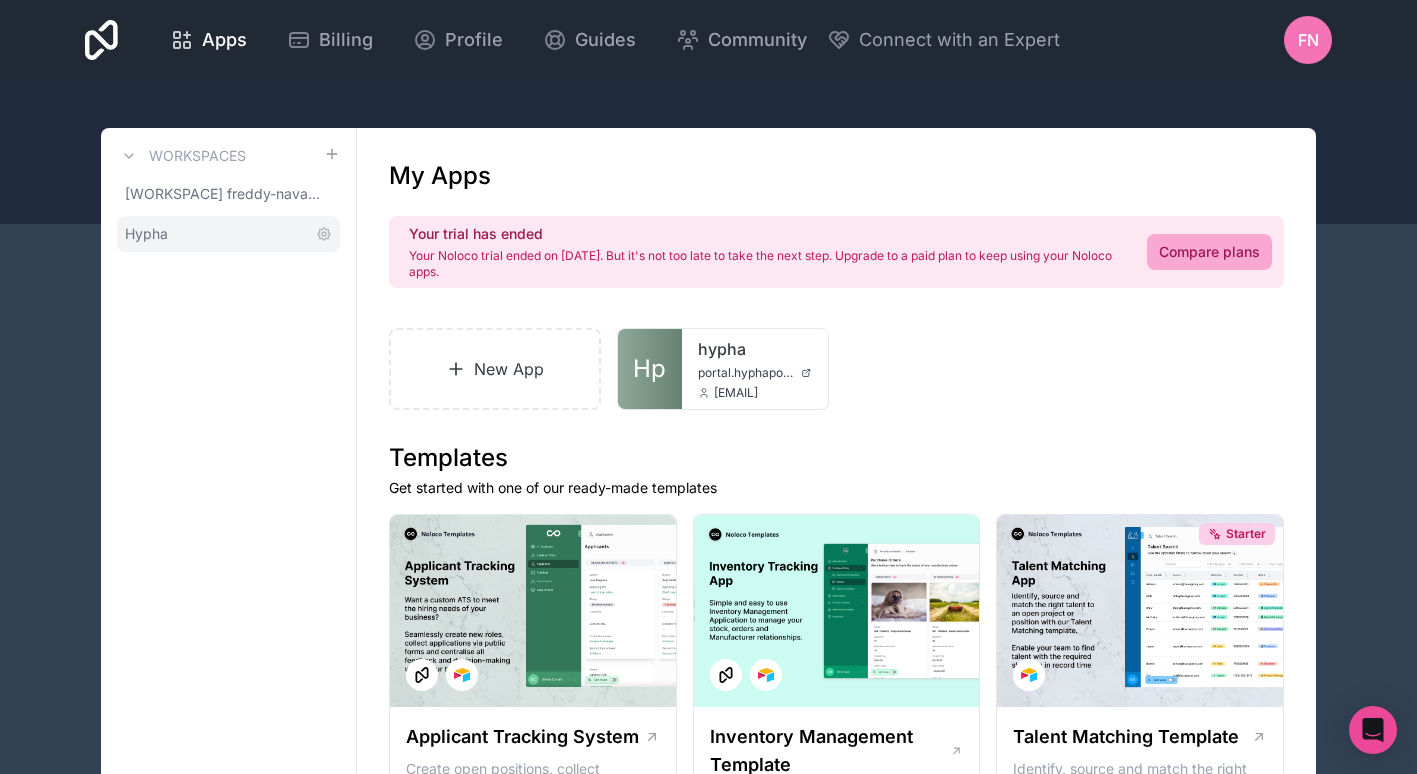 click on "Hypha" at bounding box center [228, 234] 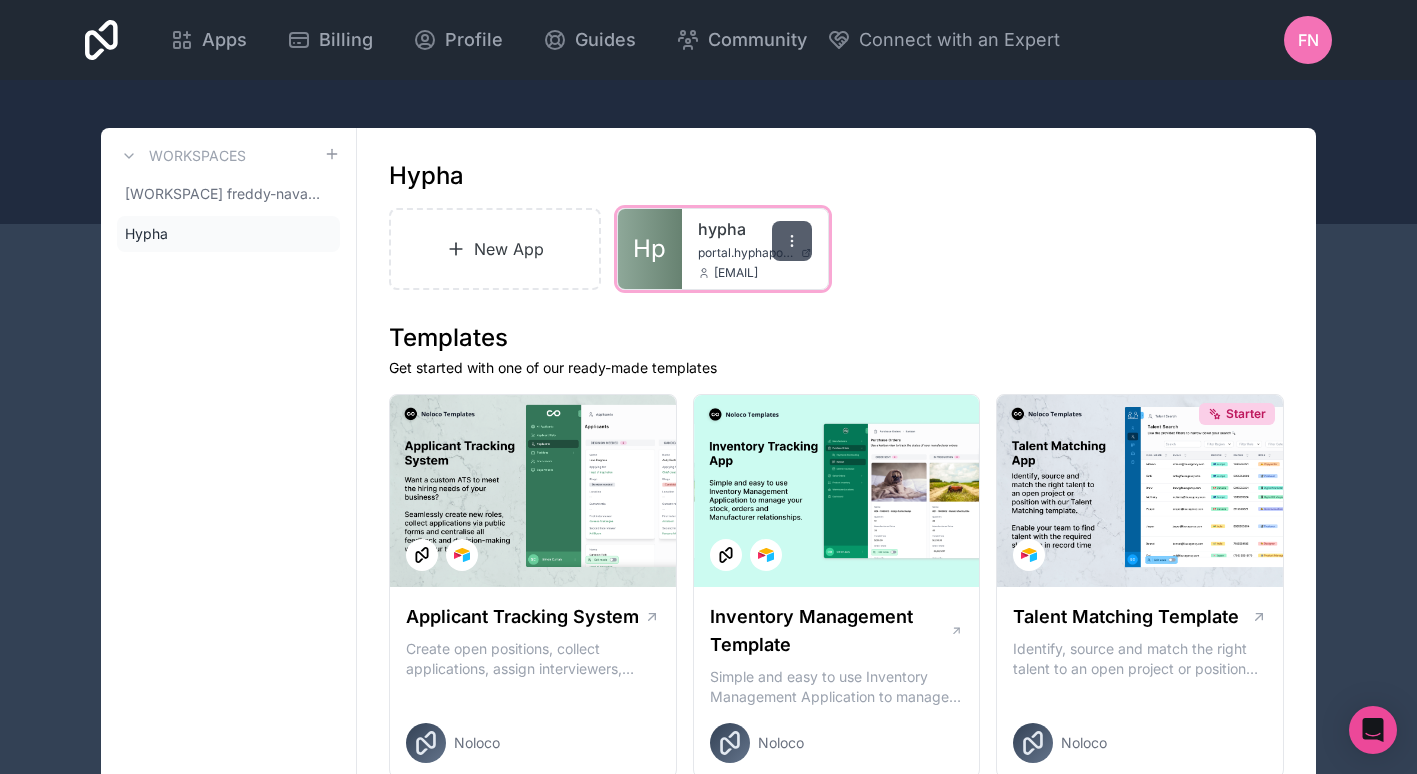 click at bounding box center [792, 241] 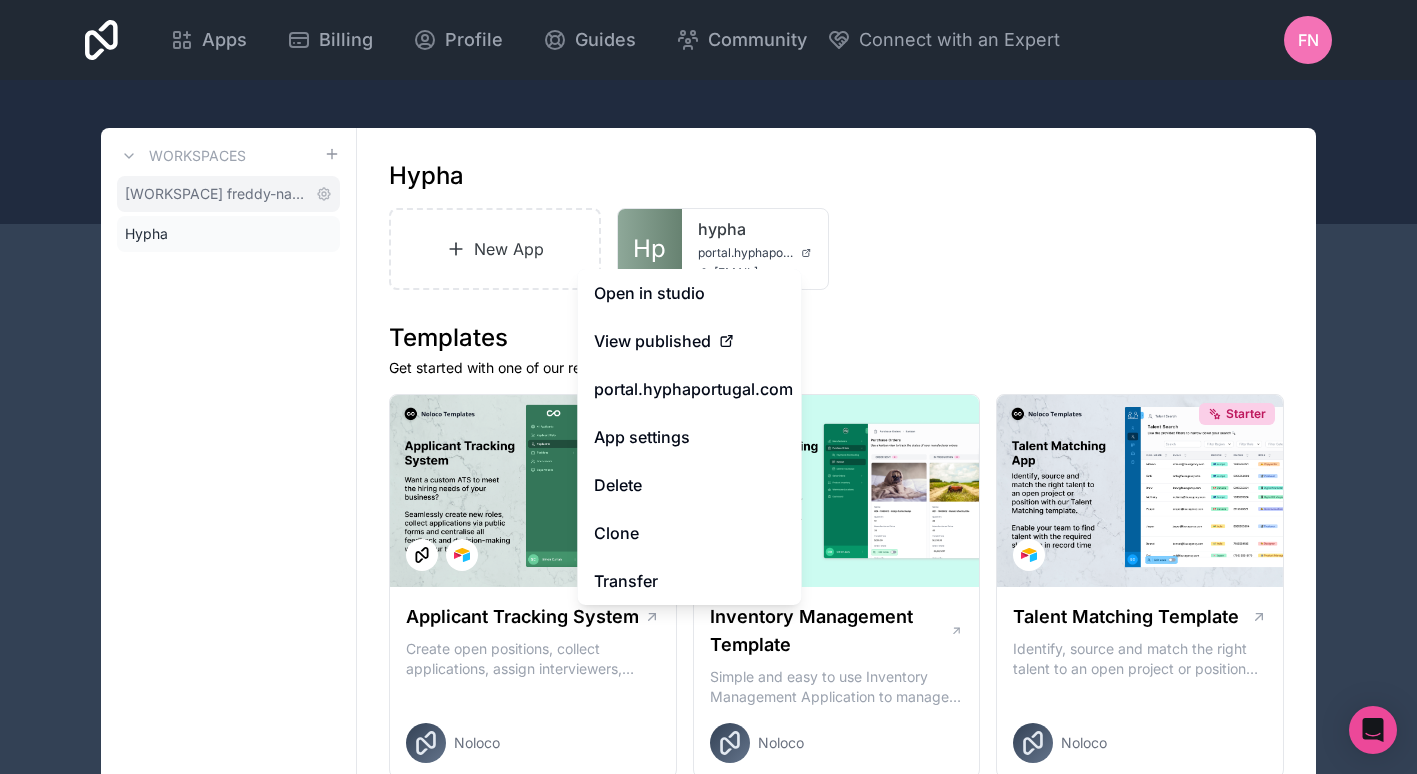click on "freddy-nava-workspace" at bounding box center (228, 194) 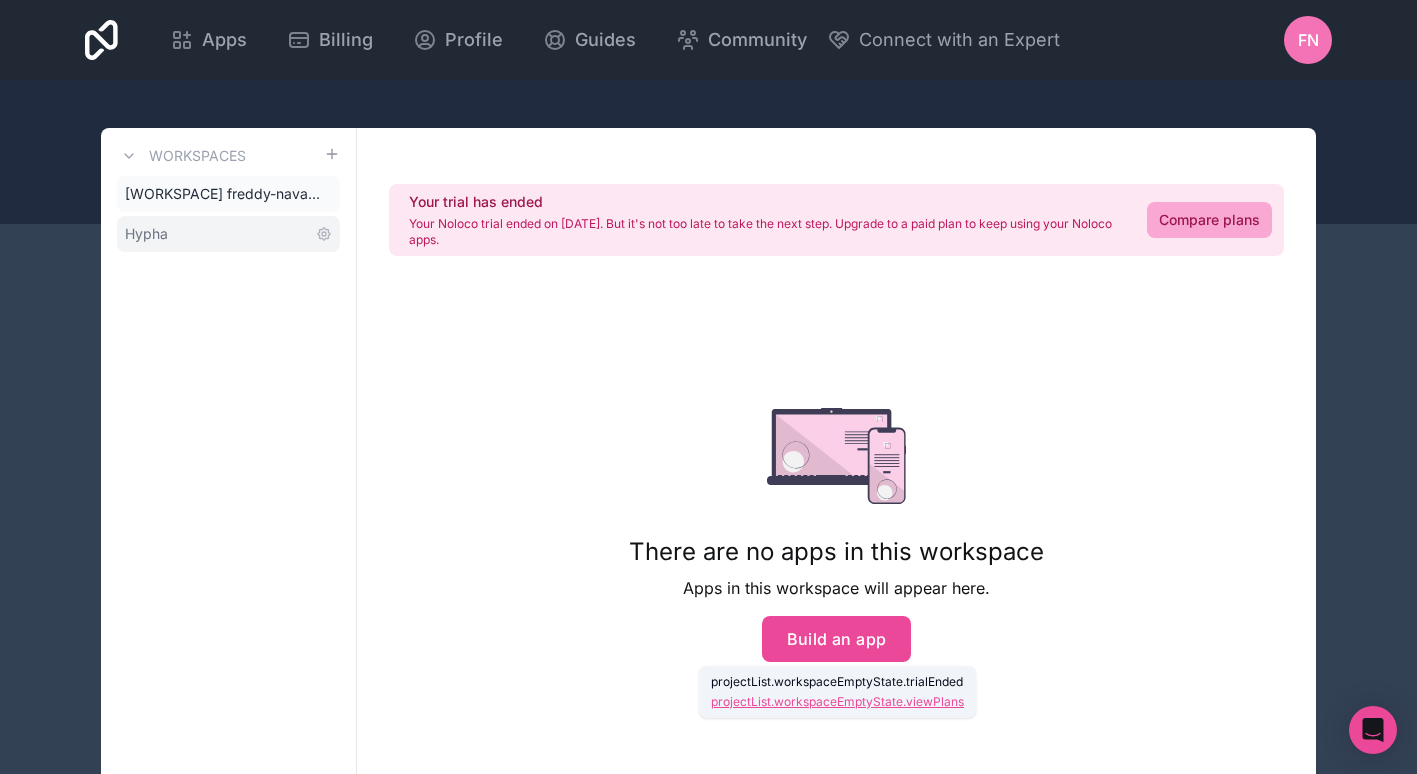 click on "Hypha" at bounding box center [146, 234] 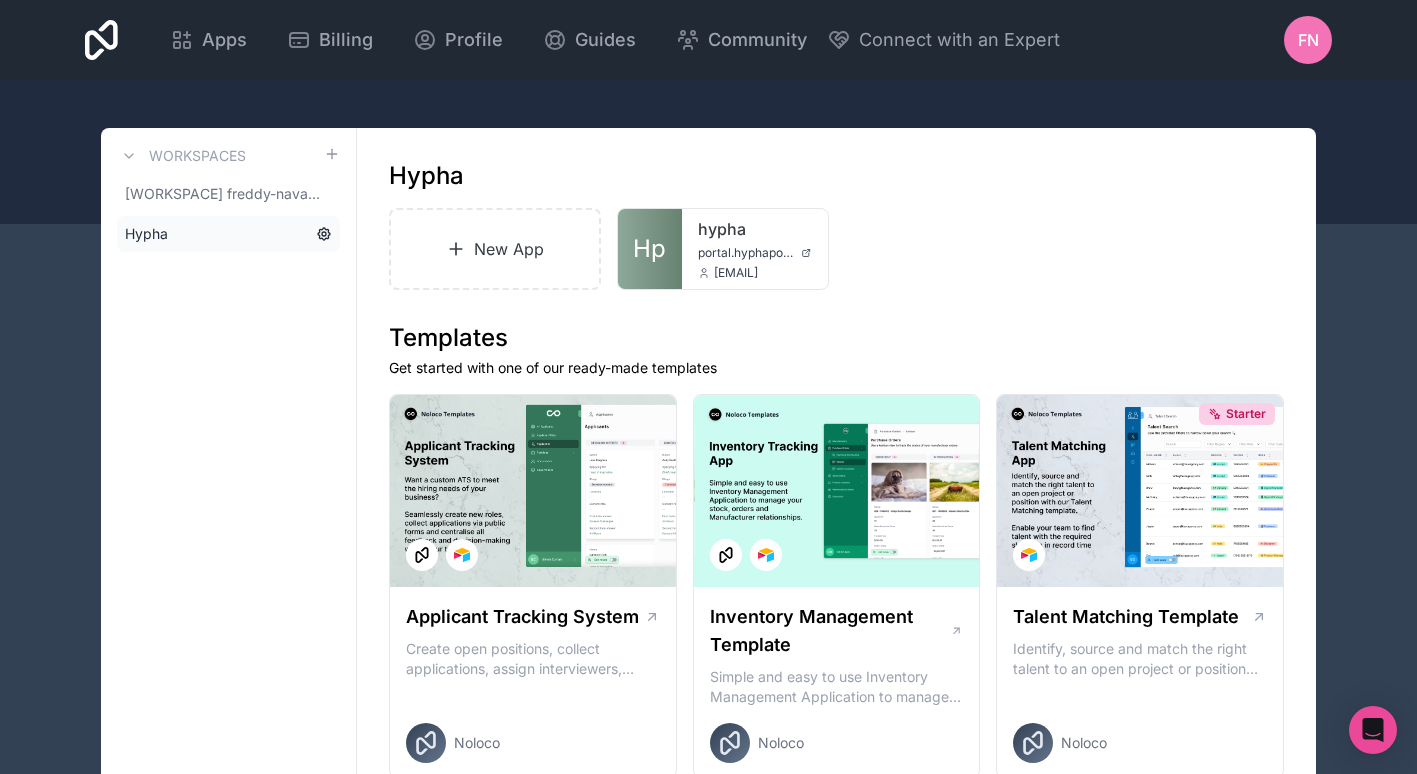 click 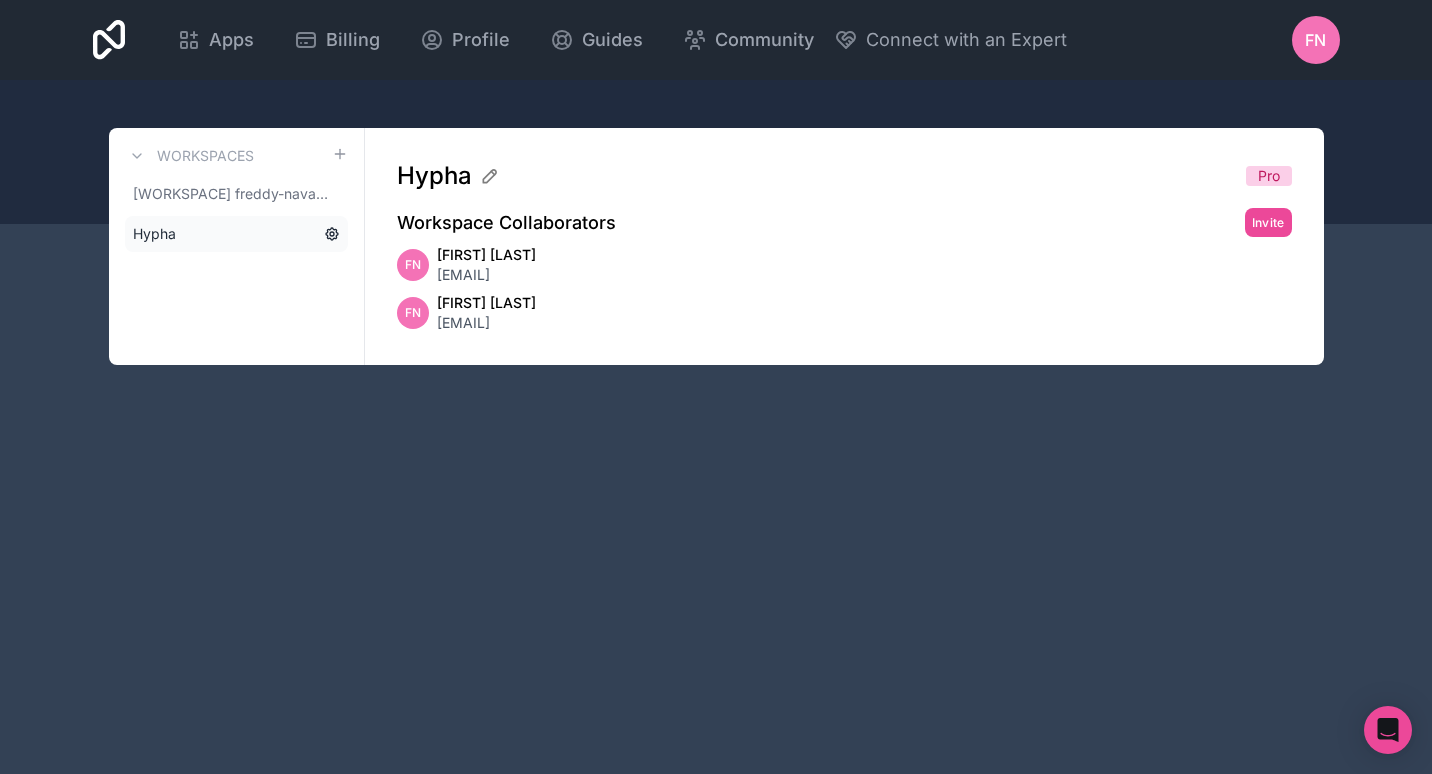 click 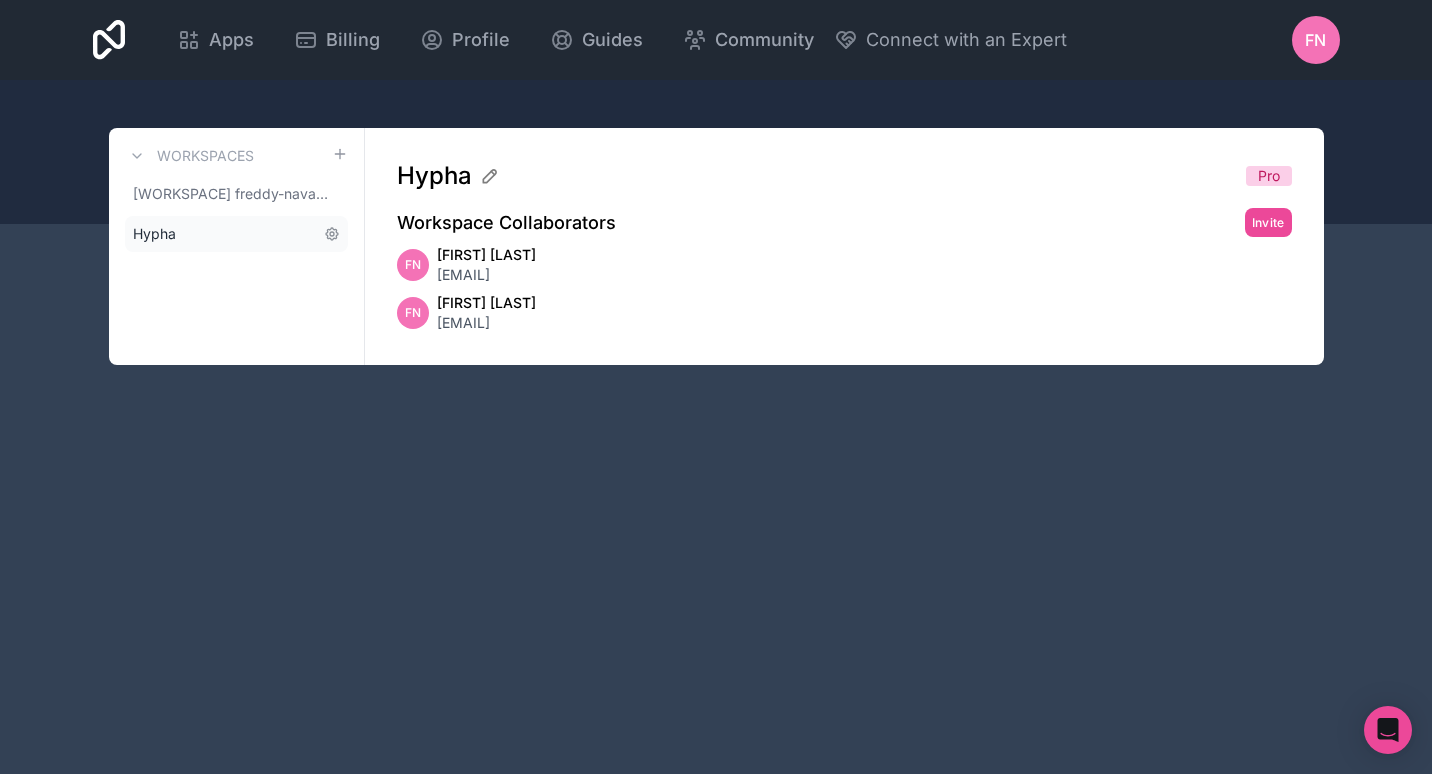 click on "Hypha" at bounding box center (236, 234) 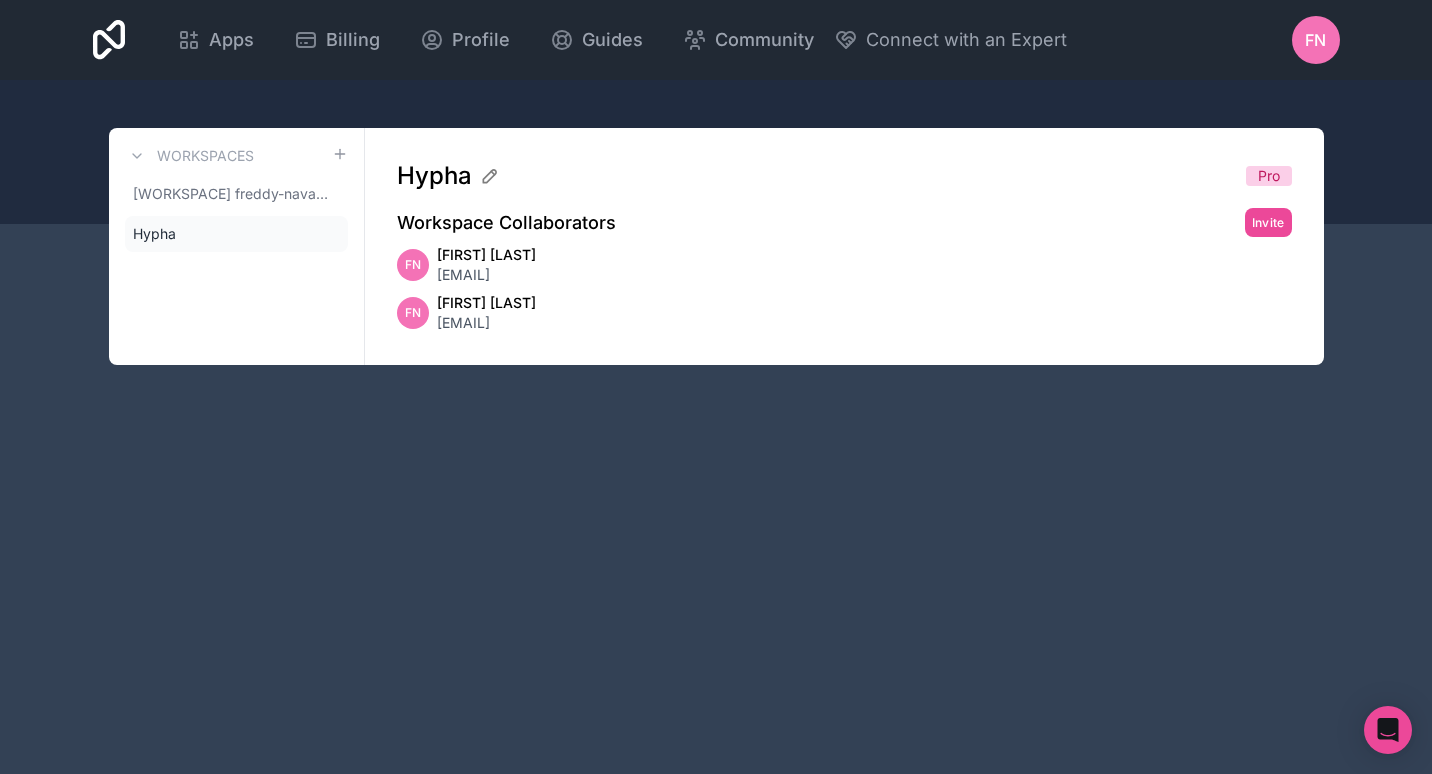 click on "freddy-nava-workspace Hypha" at bounding box center (236, 214) 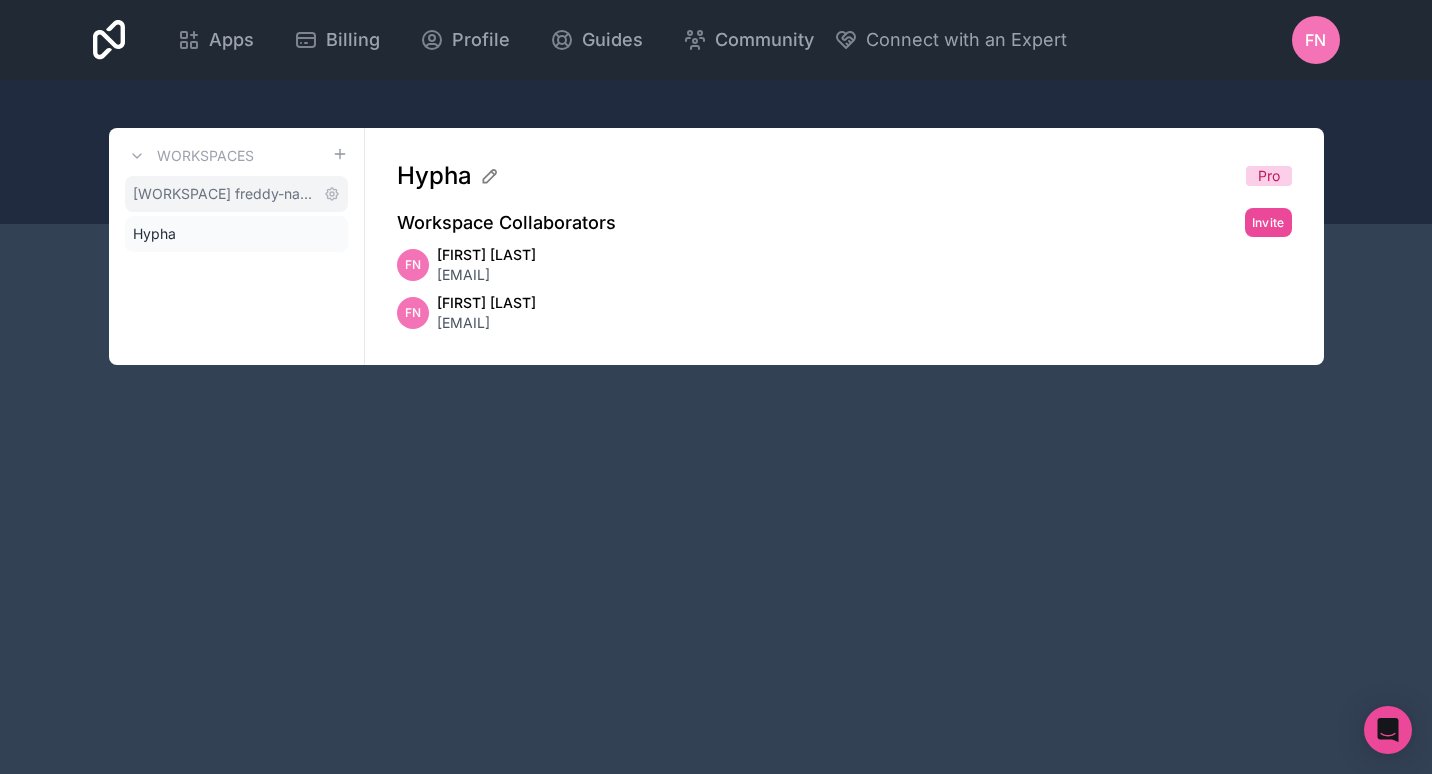 click on "freddy-nava-workspace" at bounding box center [236, 194] 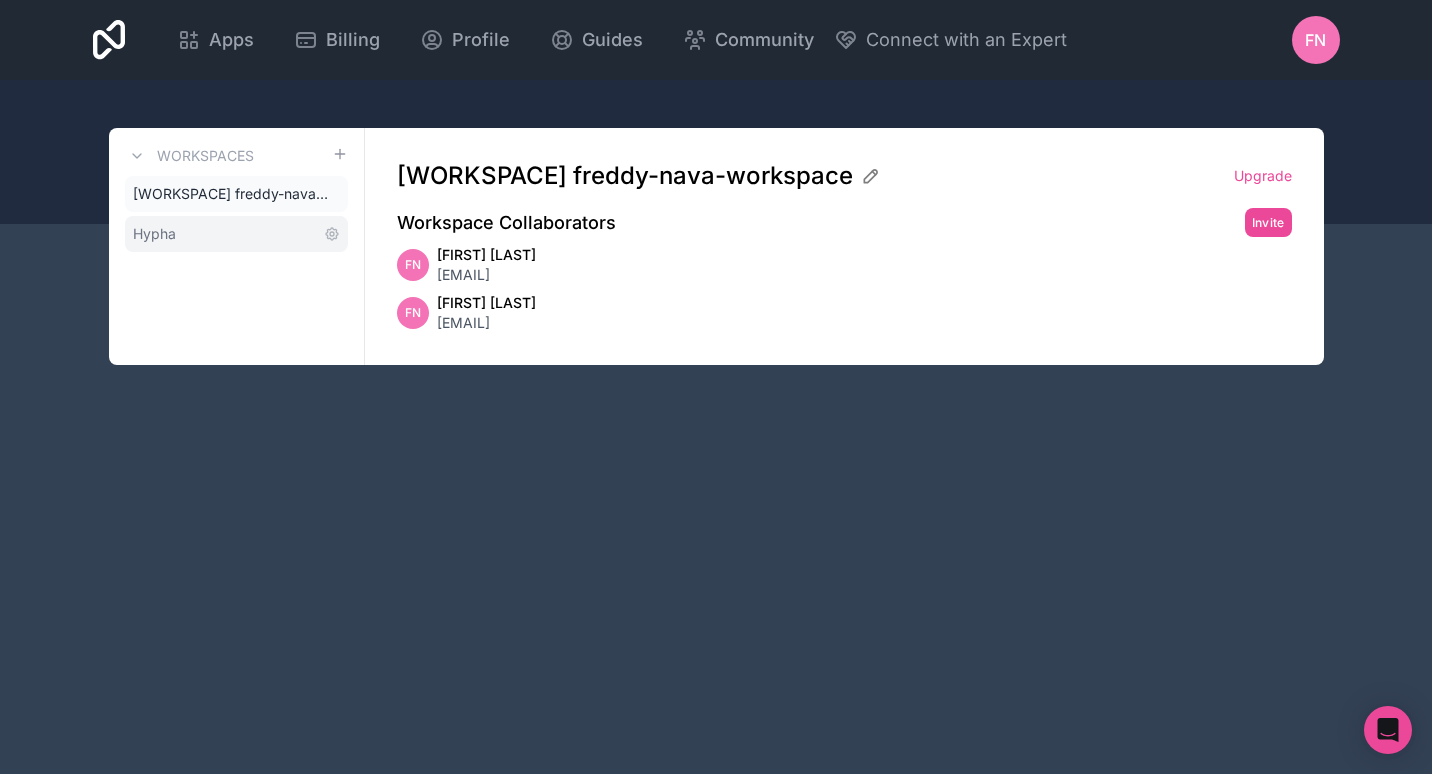 click on "Hypha" at bounding box center (236, 234) 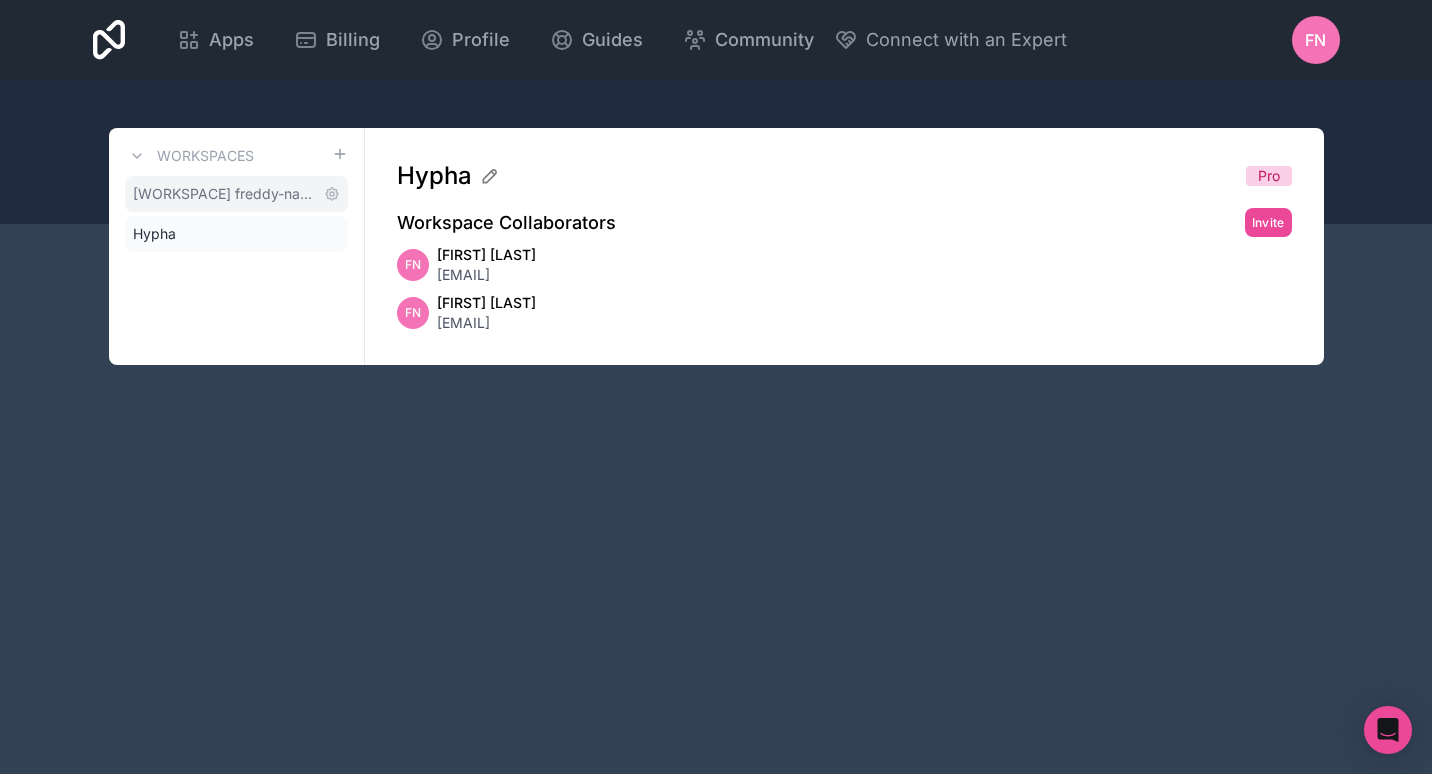click on "freddy-nava-workspace" at bounding box center (224, 194) 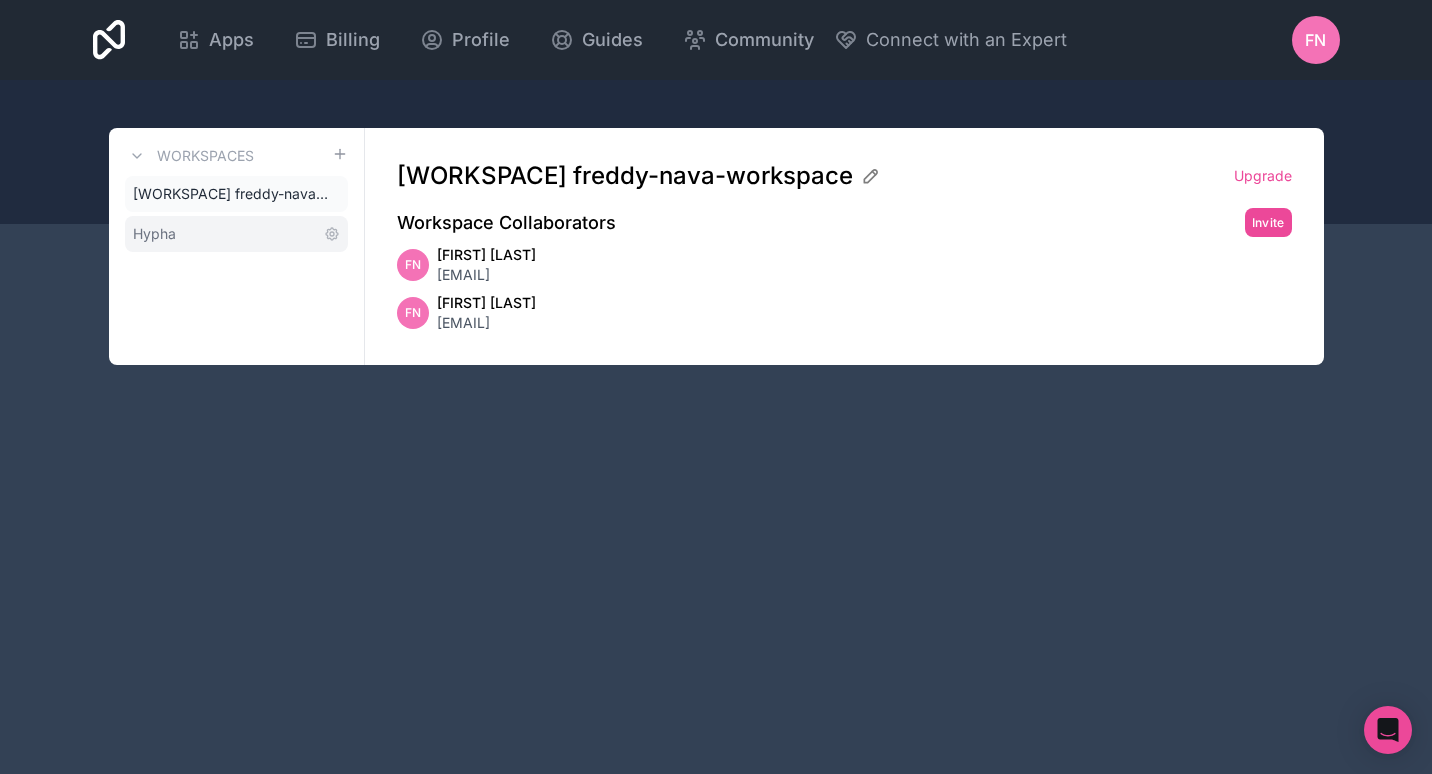 click on "Hypha" at bounding box center (236, 234) 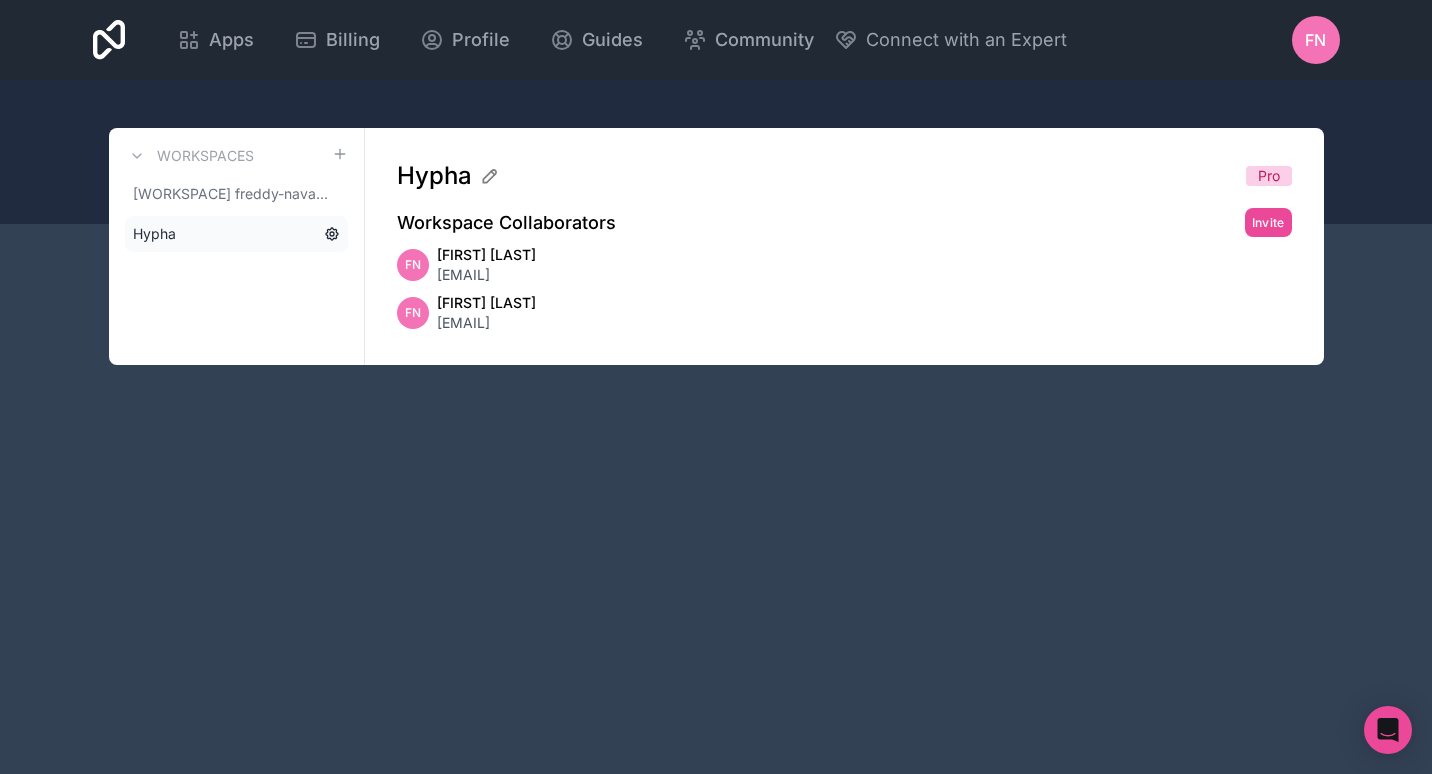 click 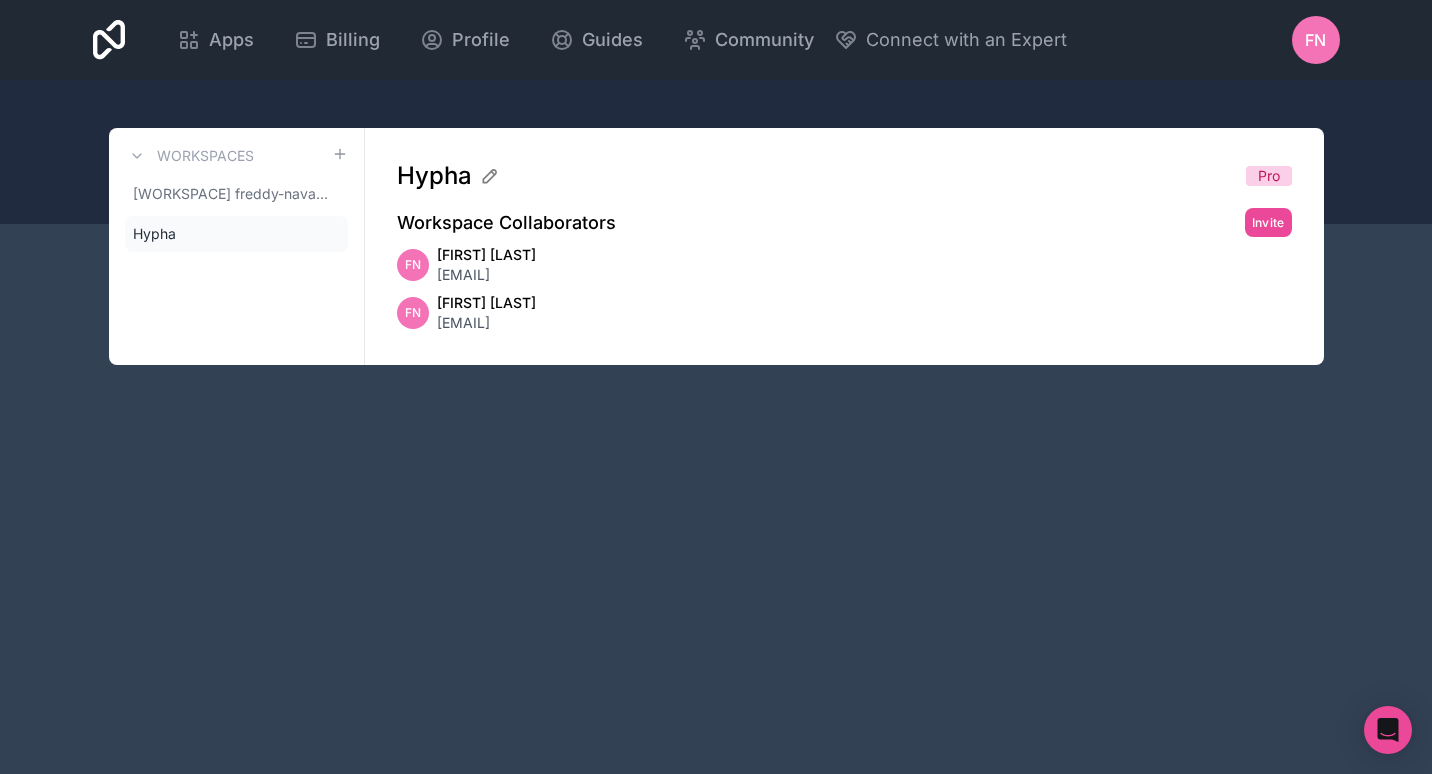 click on "Hypha" at bounding box center [813, 176] 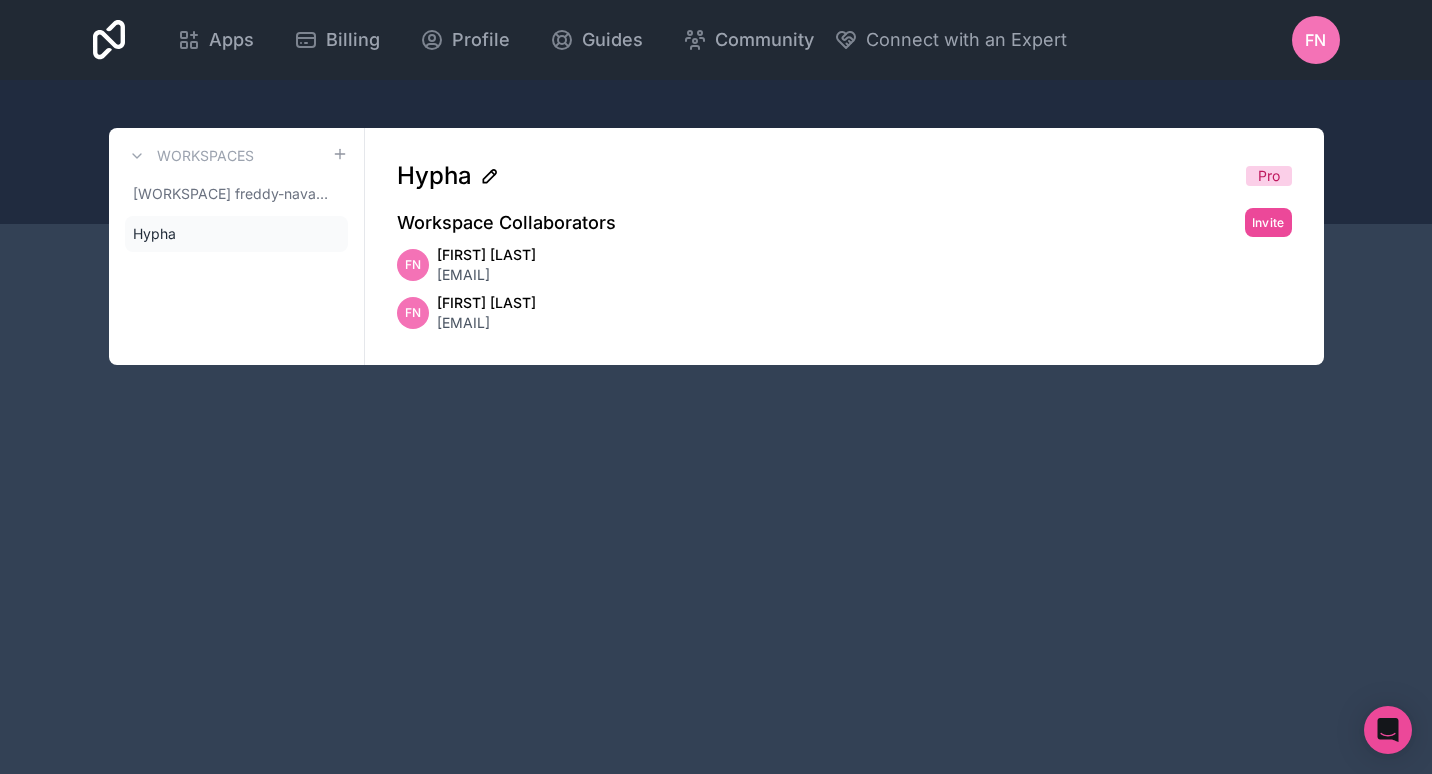 click 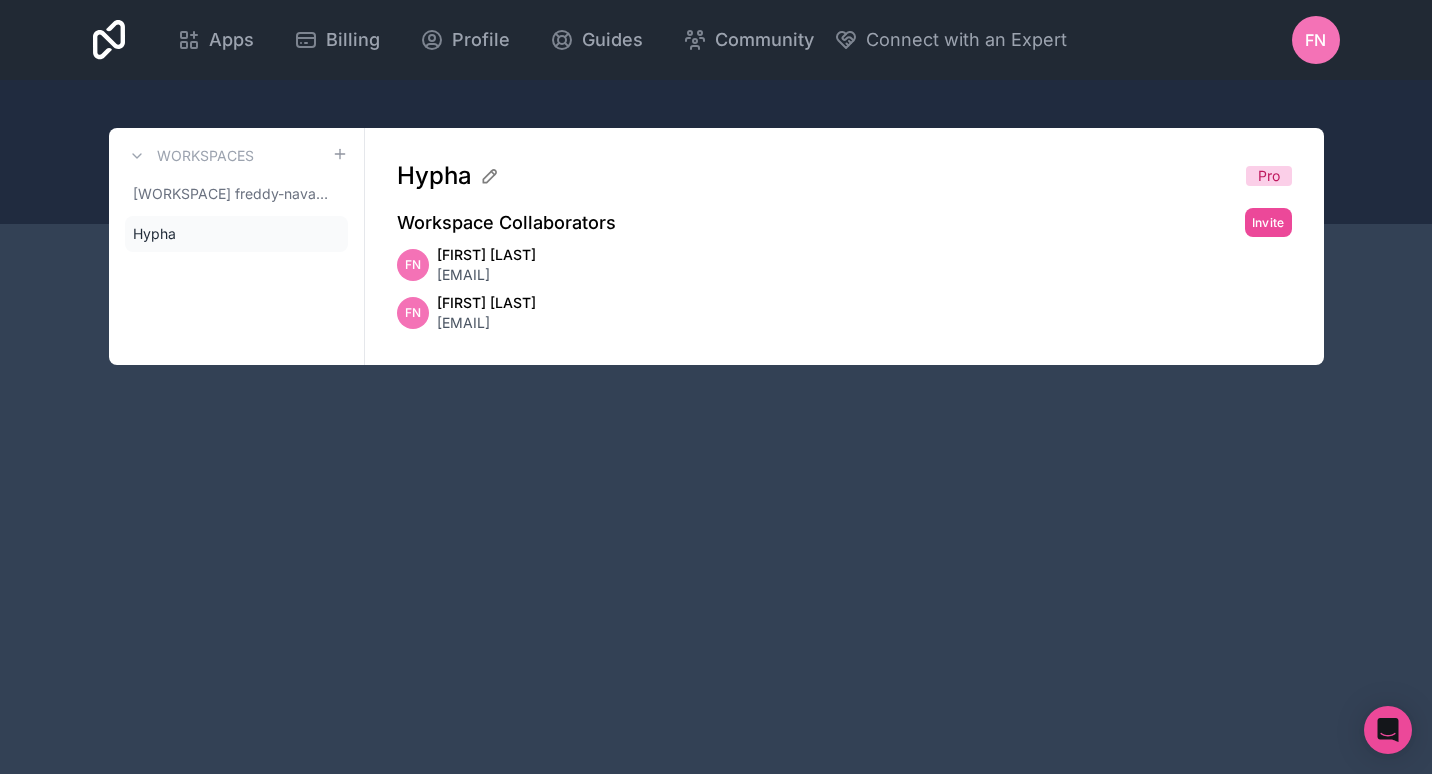 click on "Workspaces freddy-nava-workspace Hypha" at bounding box center (237, 246) 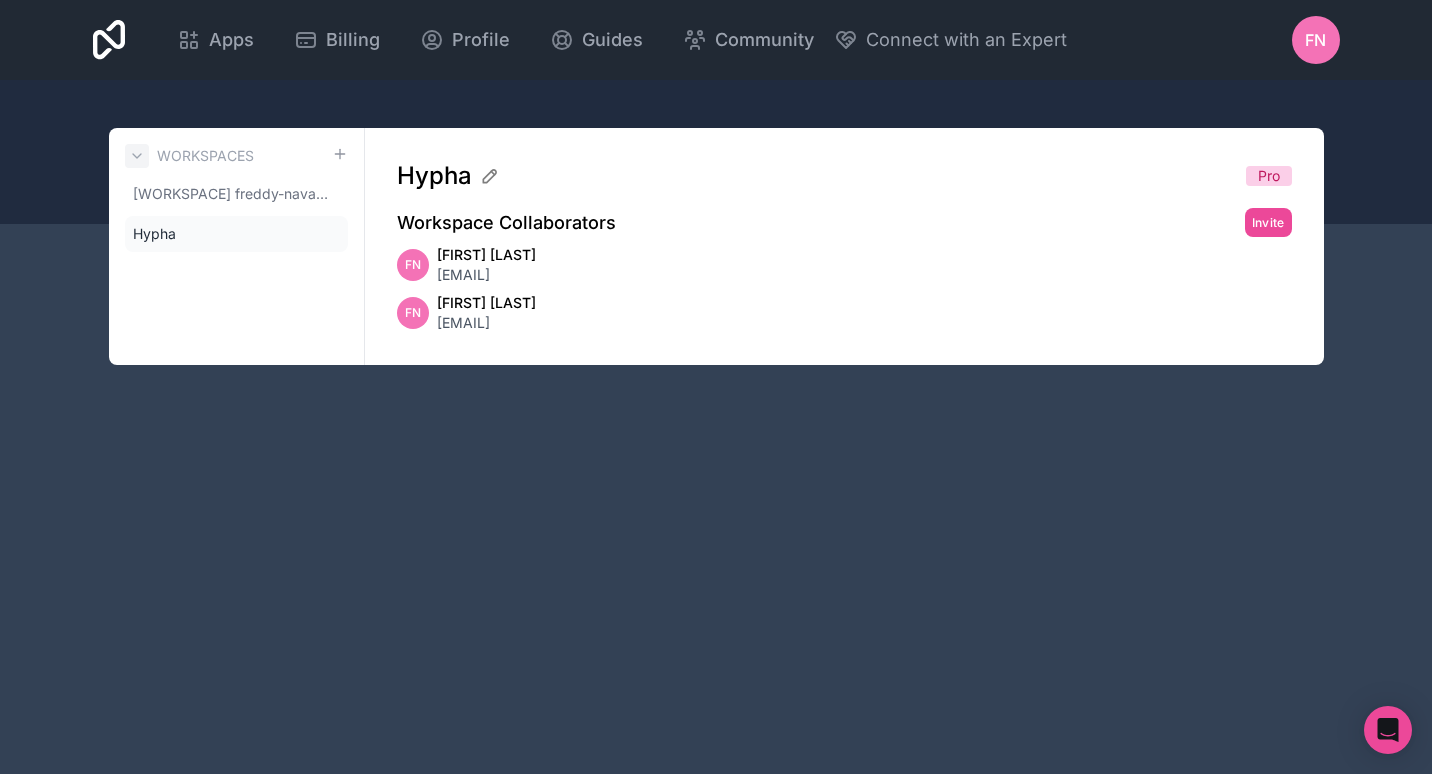 click on "Workspaces freddy-nava-workspace Hypha" at bounding box center (237, 246) 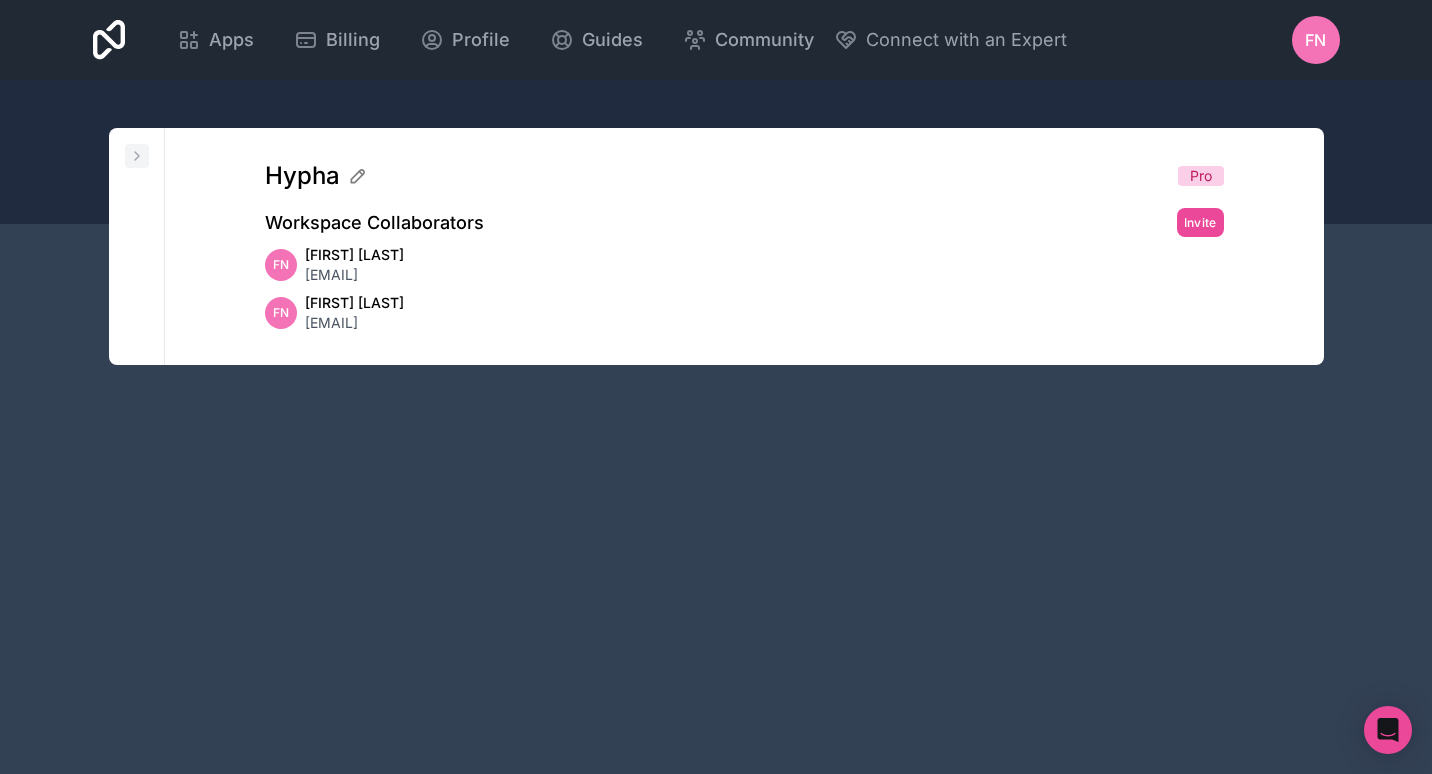 click 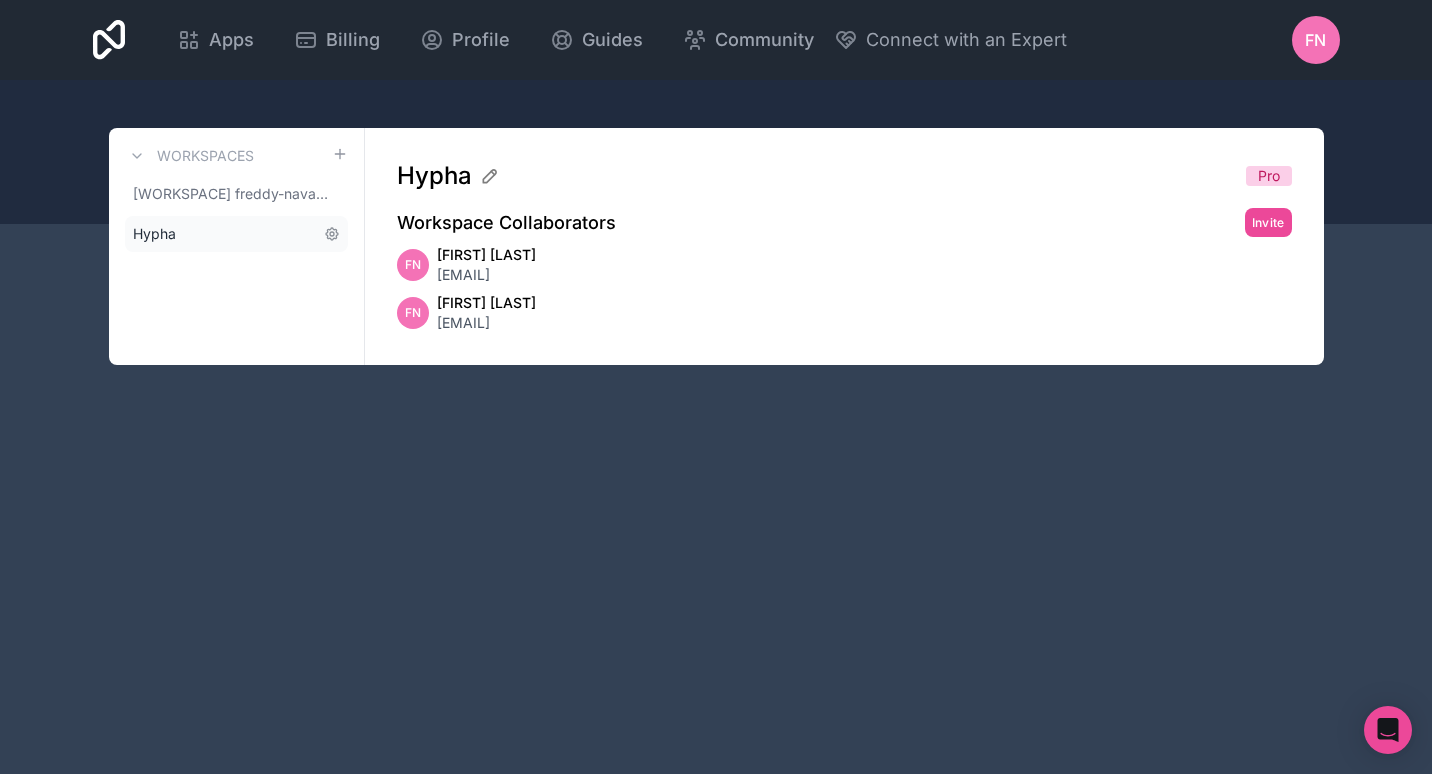 click on "Hypha" at bounding box center [236, 234] 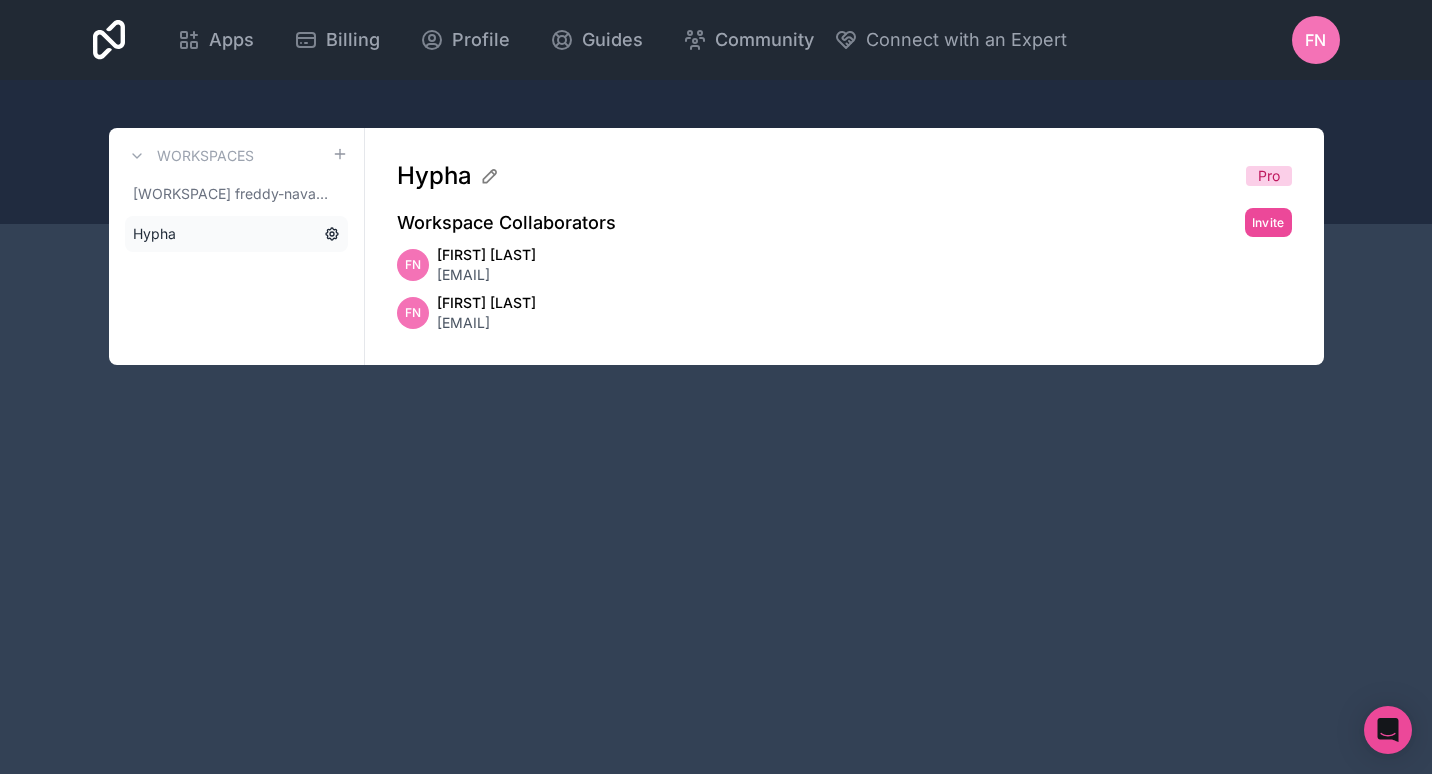 click 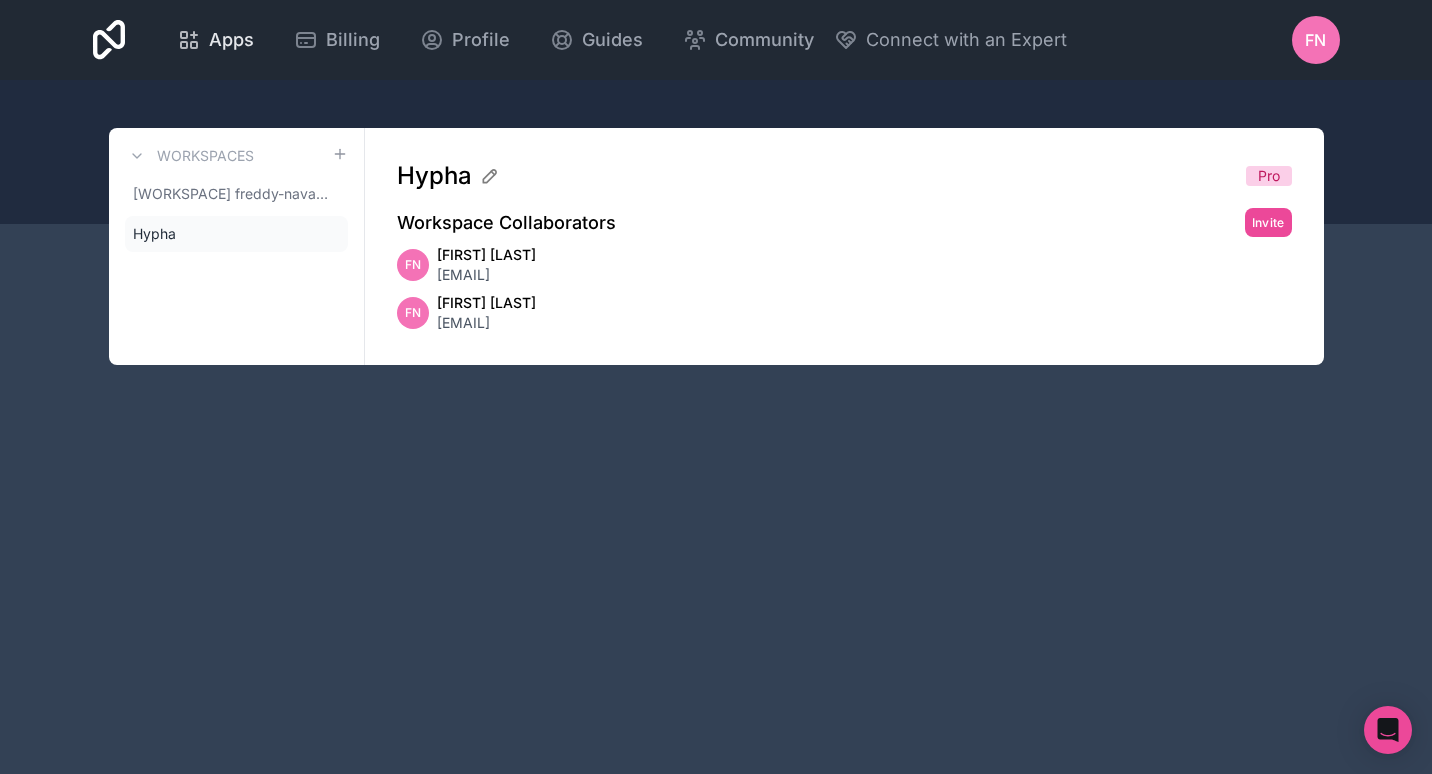 click on "Apps" at bounding box center [231, 40] 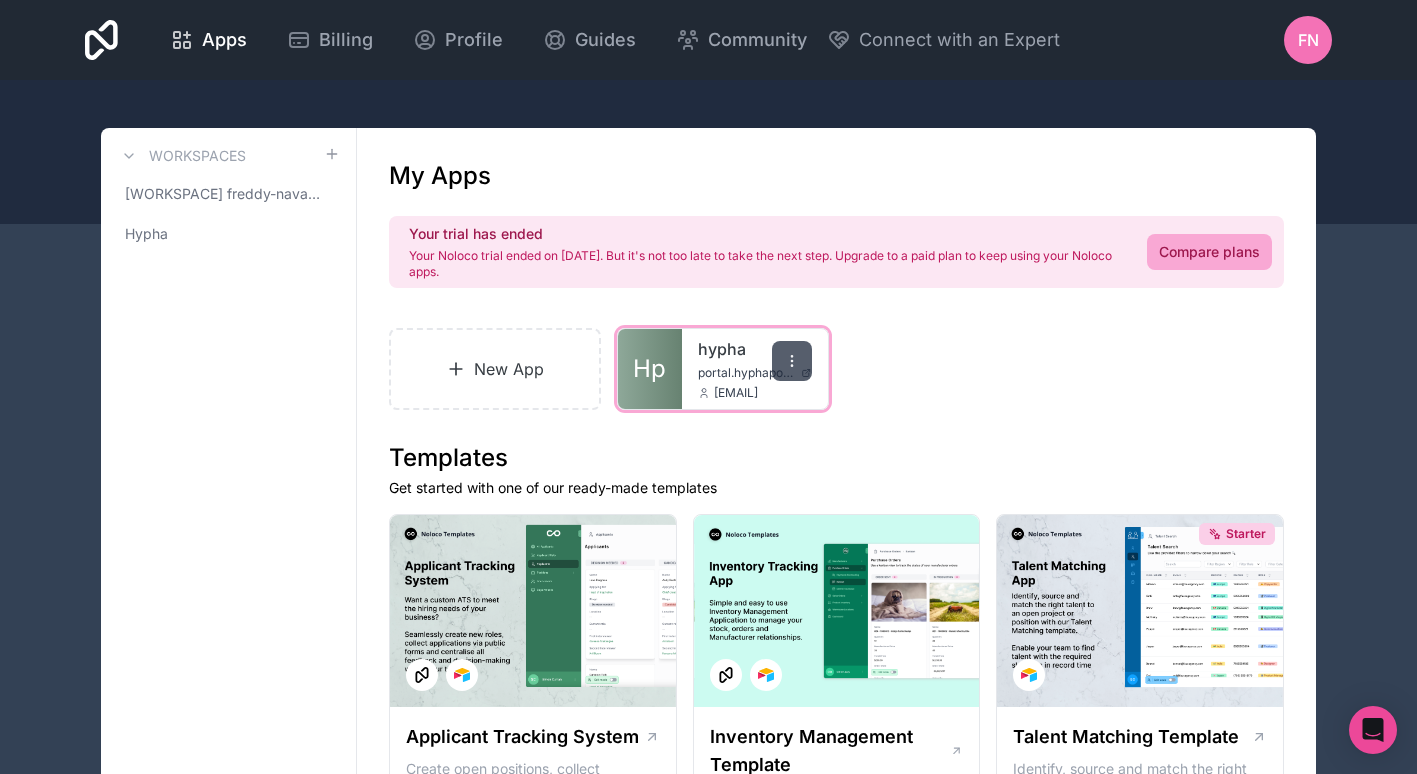 click at bounding box center [792, 361] 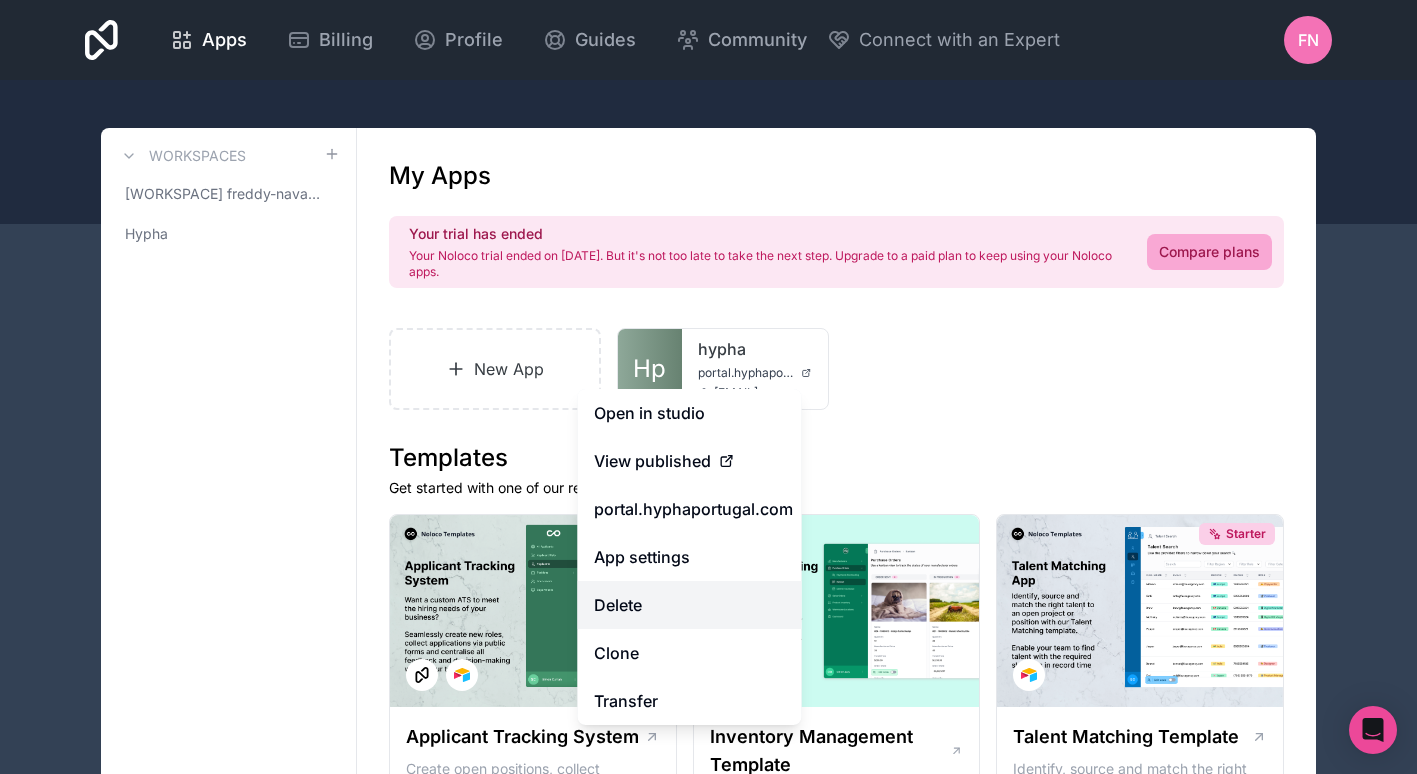 click on "Delete" at bounding box center [690, 605] 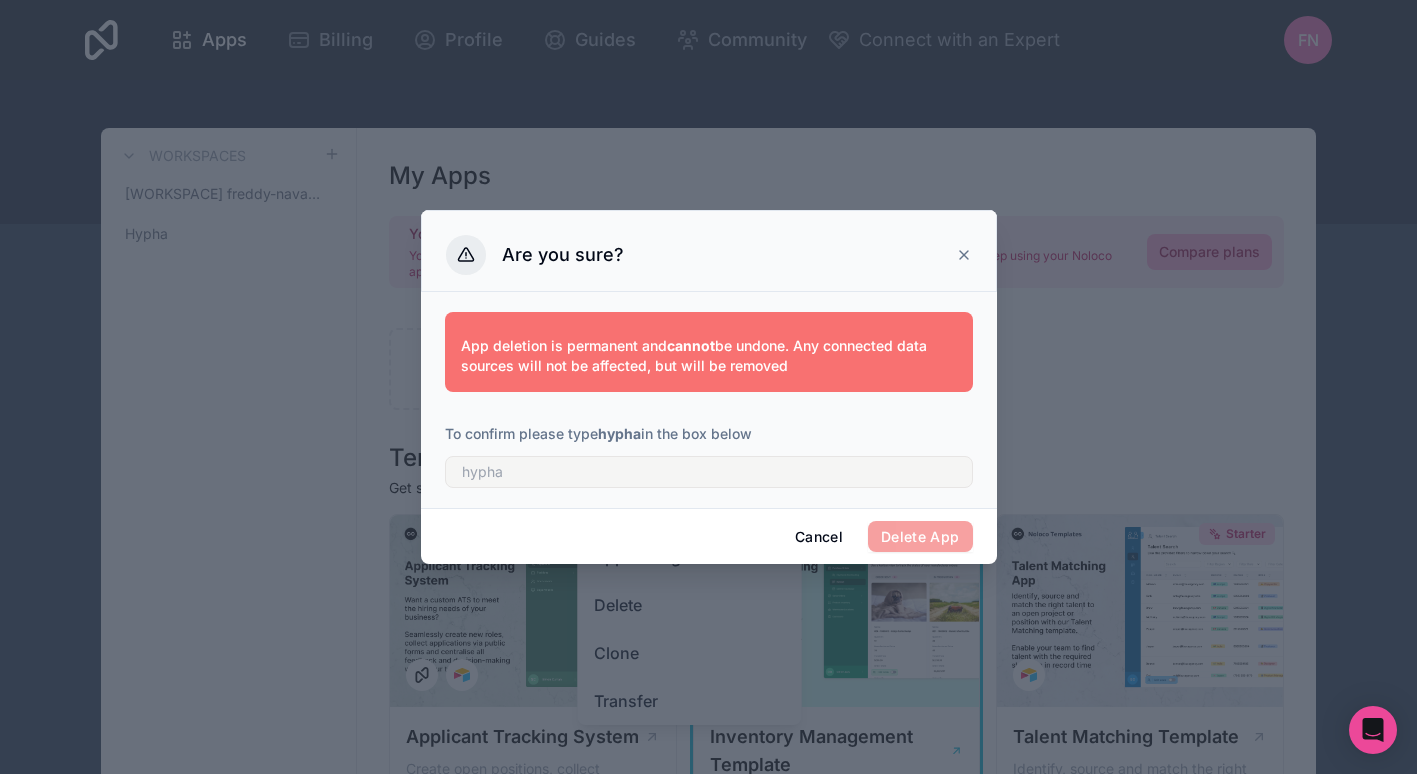 click on "Cancel" at bounding box center (819, 537) 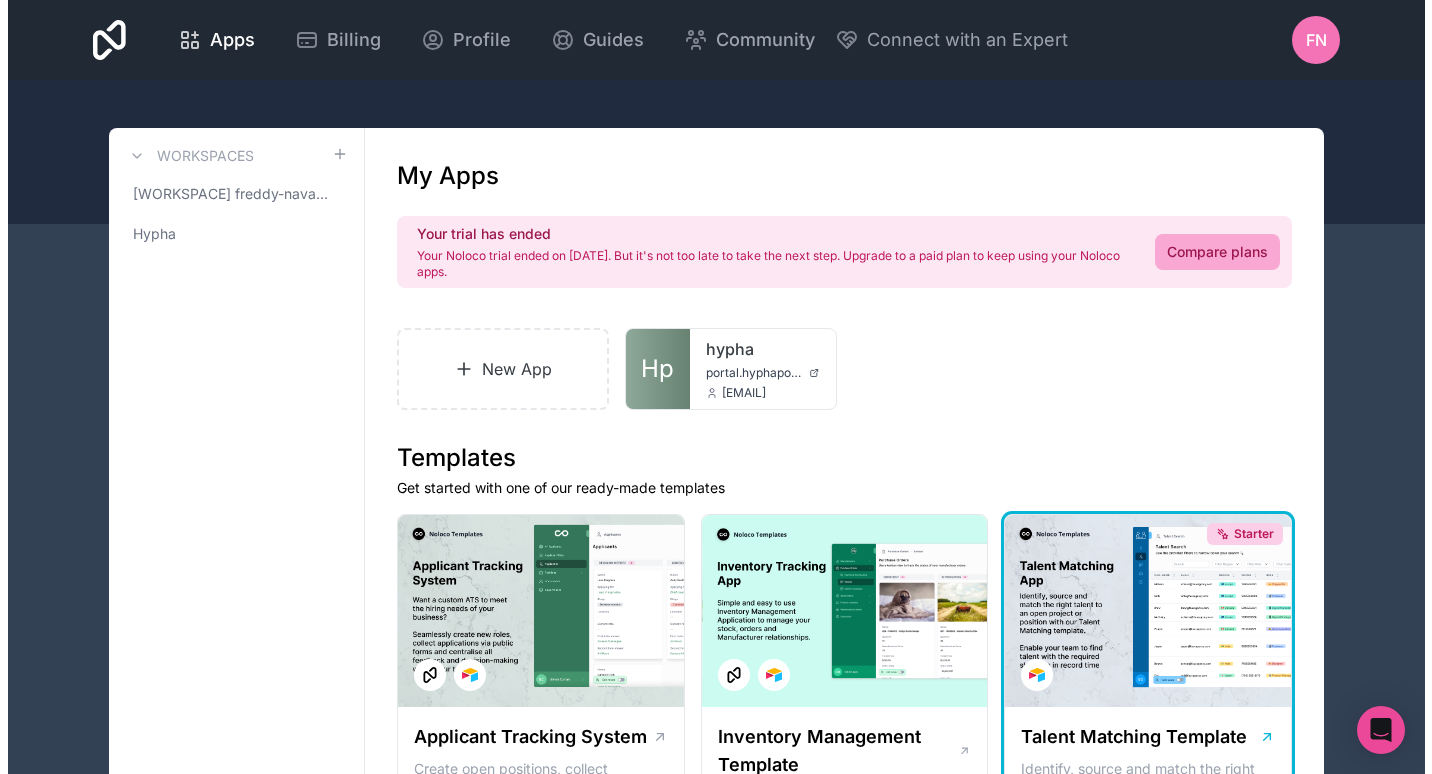 scroll, scrollTop: 0, scrollLeft: 0, axis: both 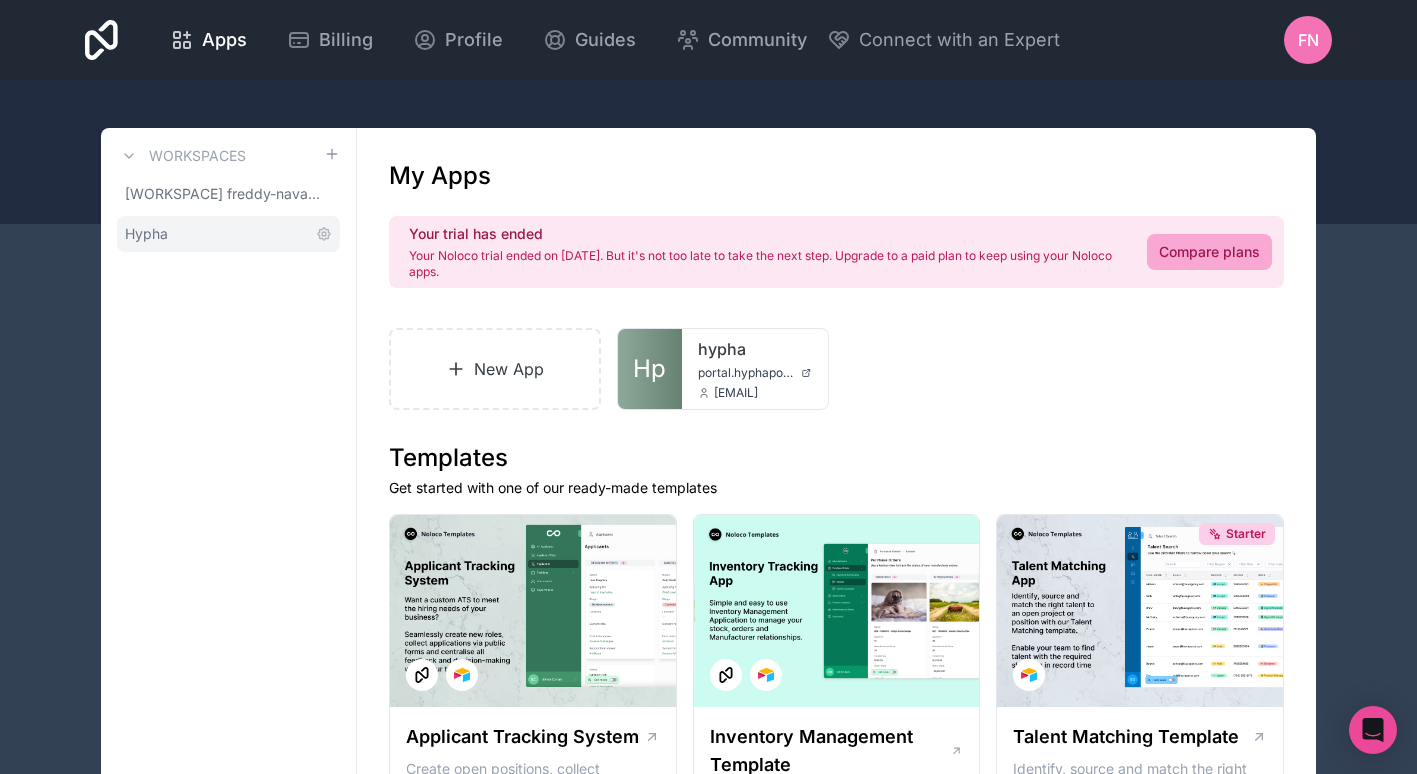 click on "Hypha" at bounding box center [228, 234] 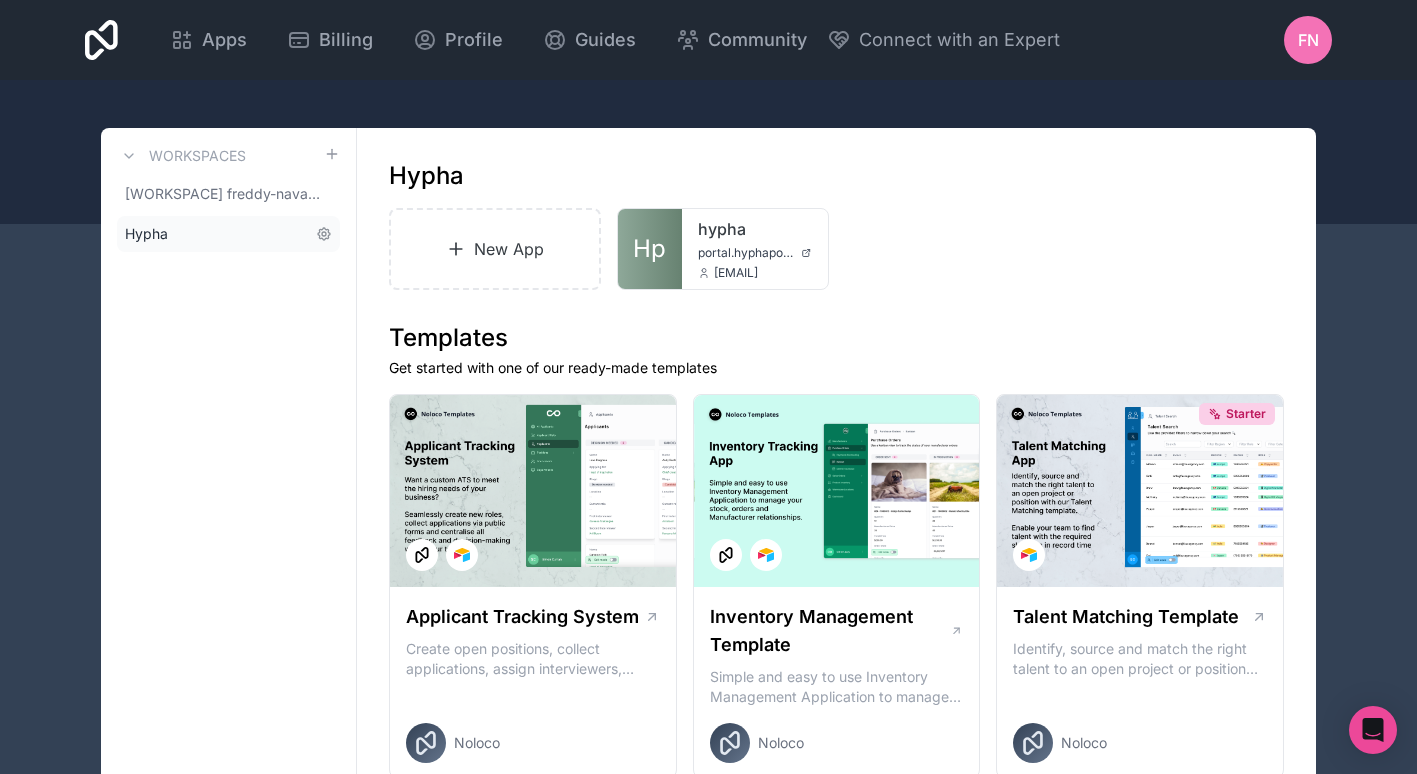 click on "Hypha" at bounding box center [228, 234] 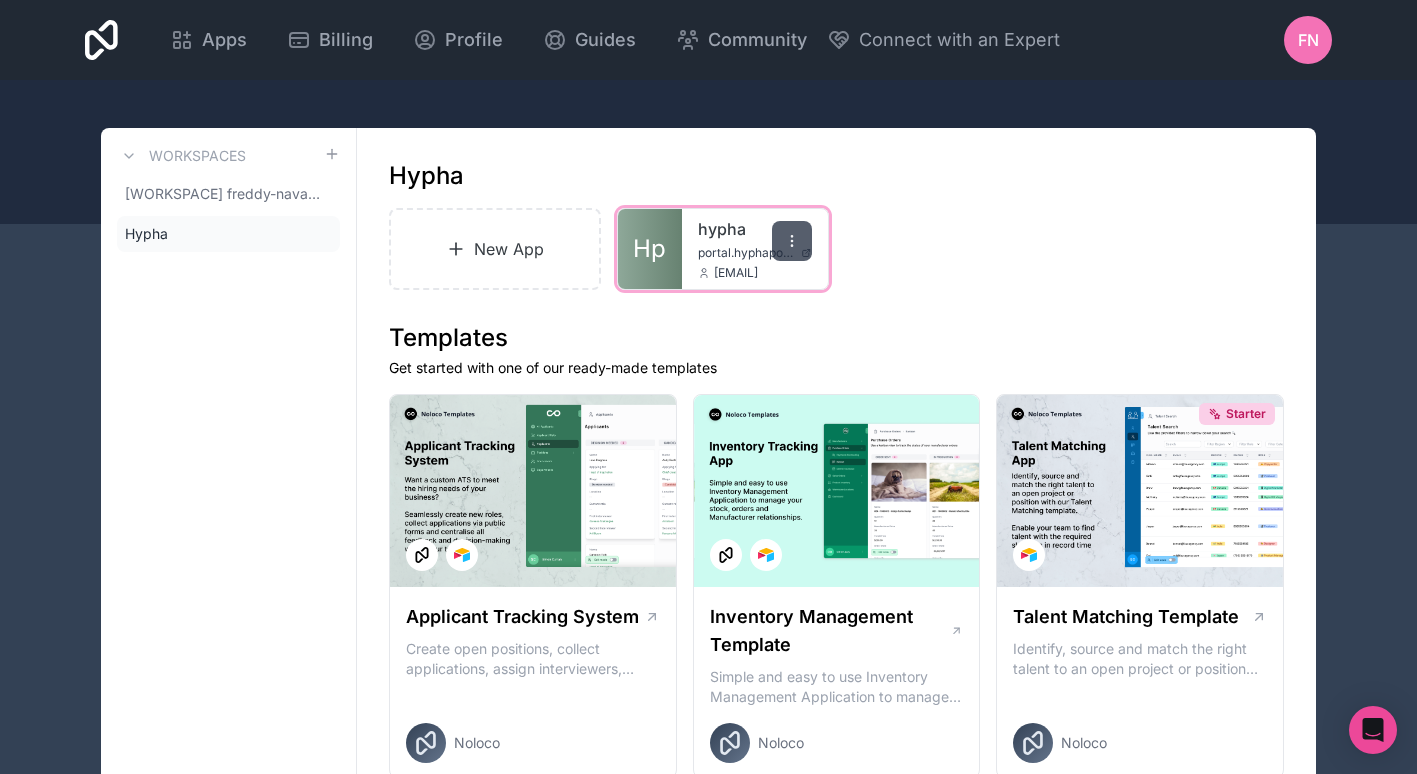 click at bounding box center [792, 241] 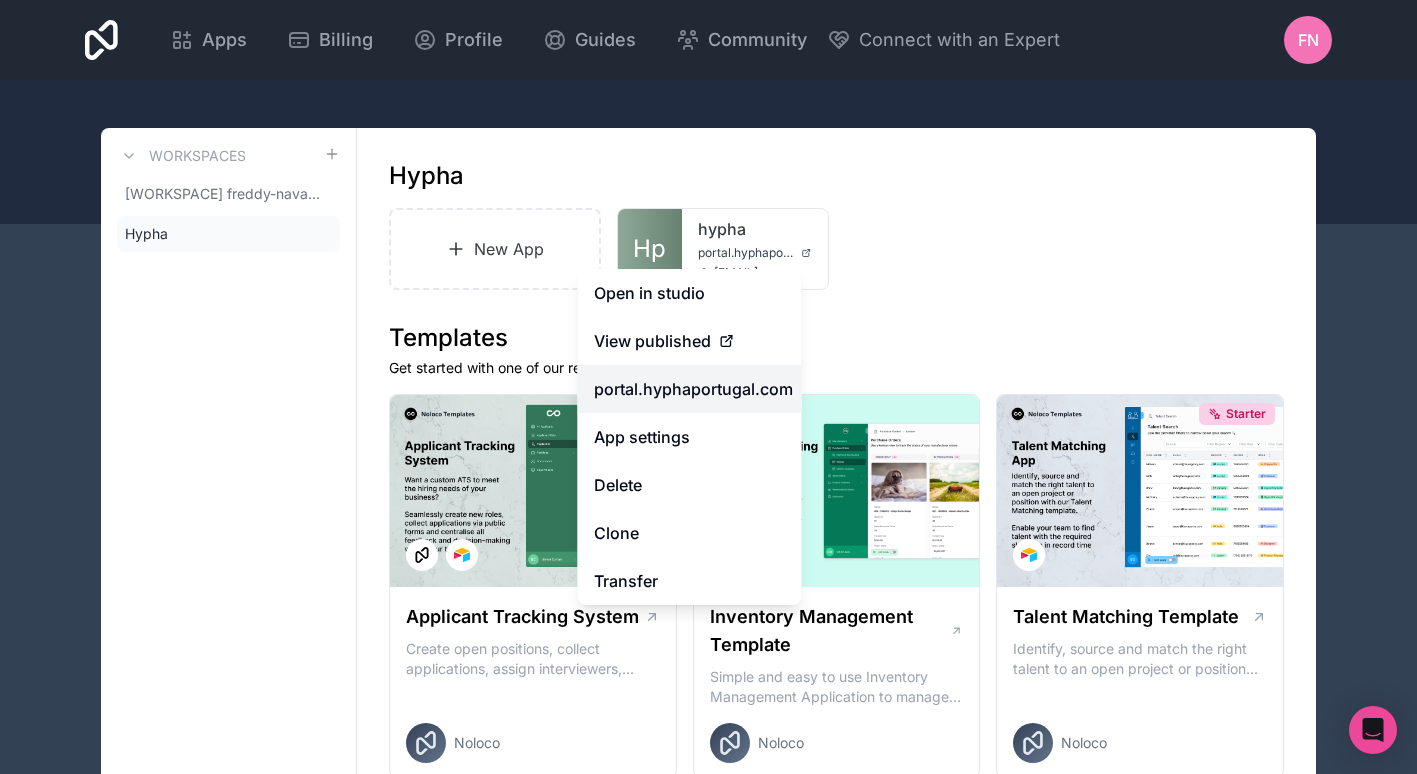 drag, startPoint x: 722, startPoint y: 388, endPoint x: 635, endPoint y: 387, distance: 87.005745 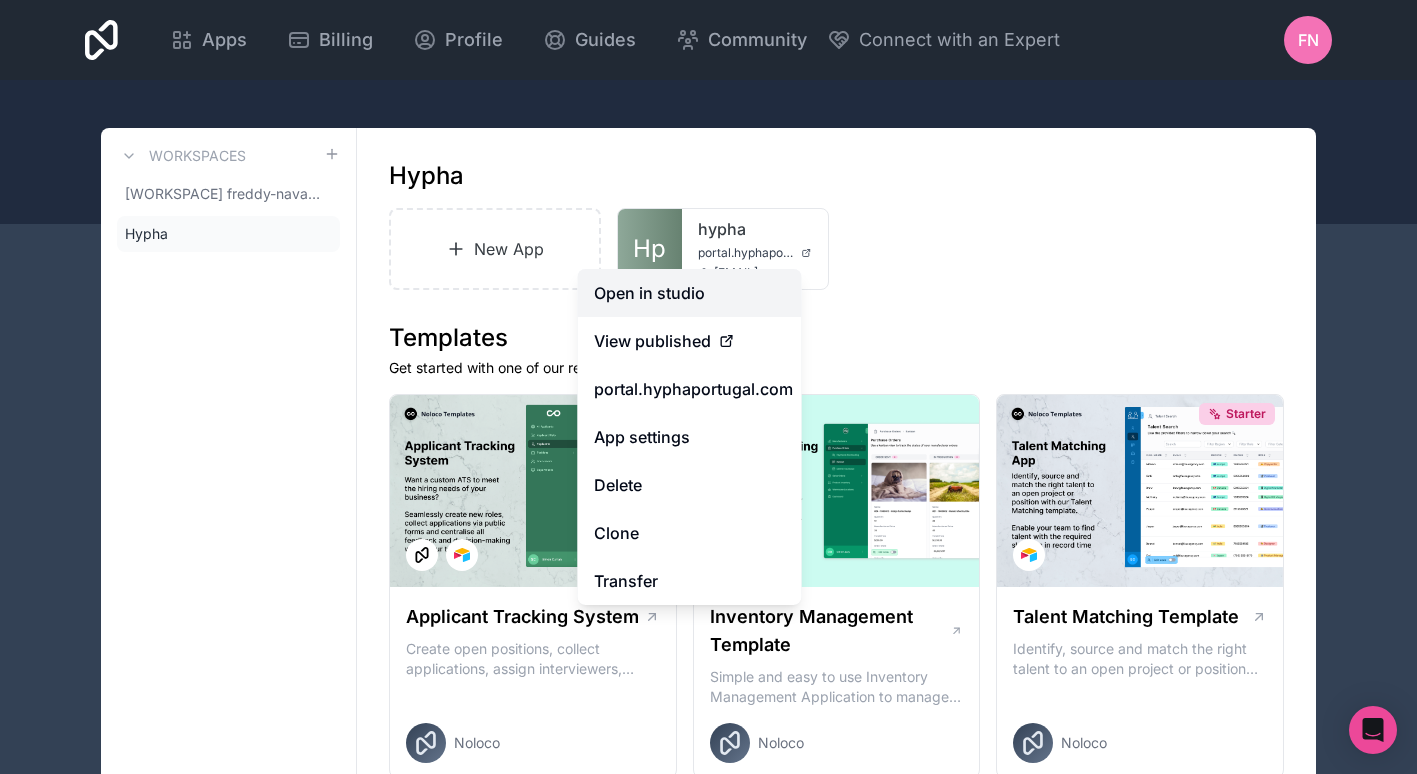 click on "Open in studio" at bounding box center (690, 293) 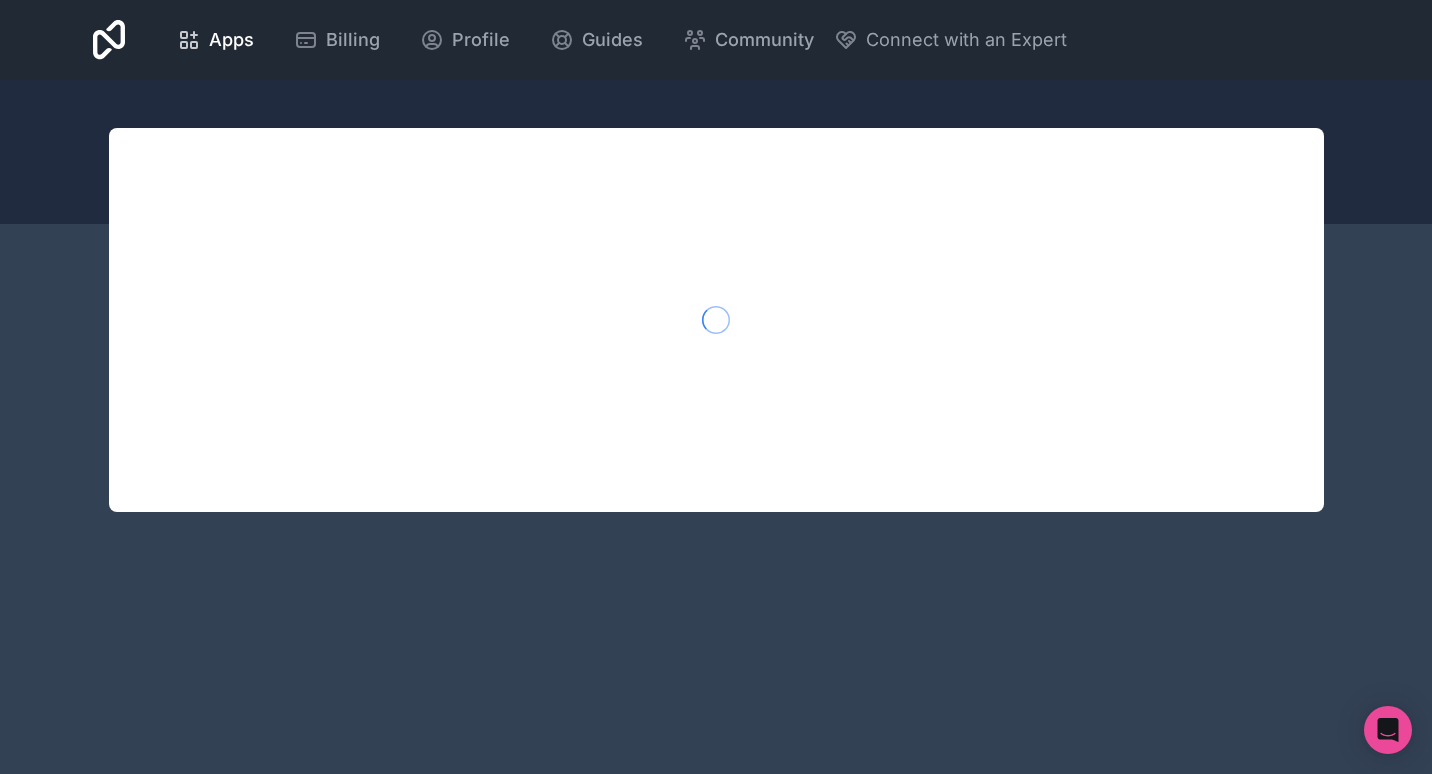 scroll, scrollTop: 0, scrollLeft: 0, axis: both 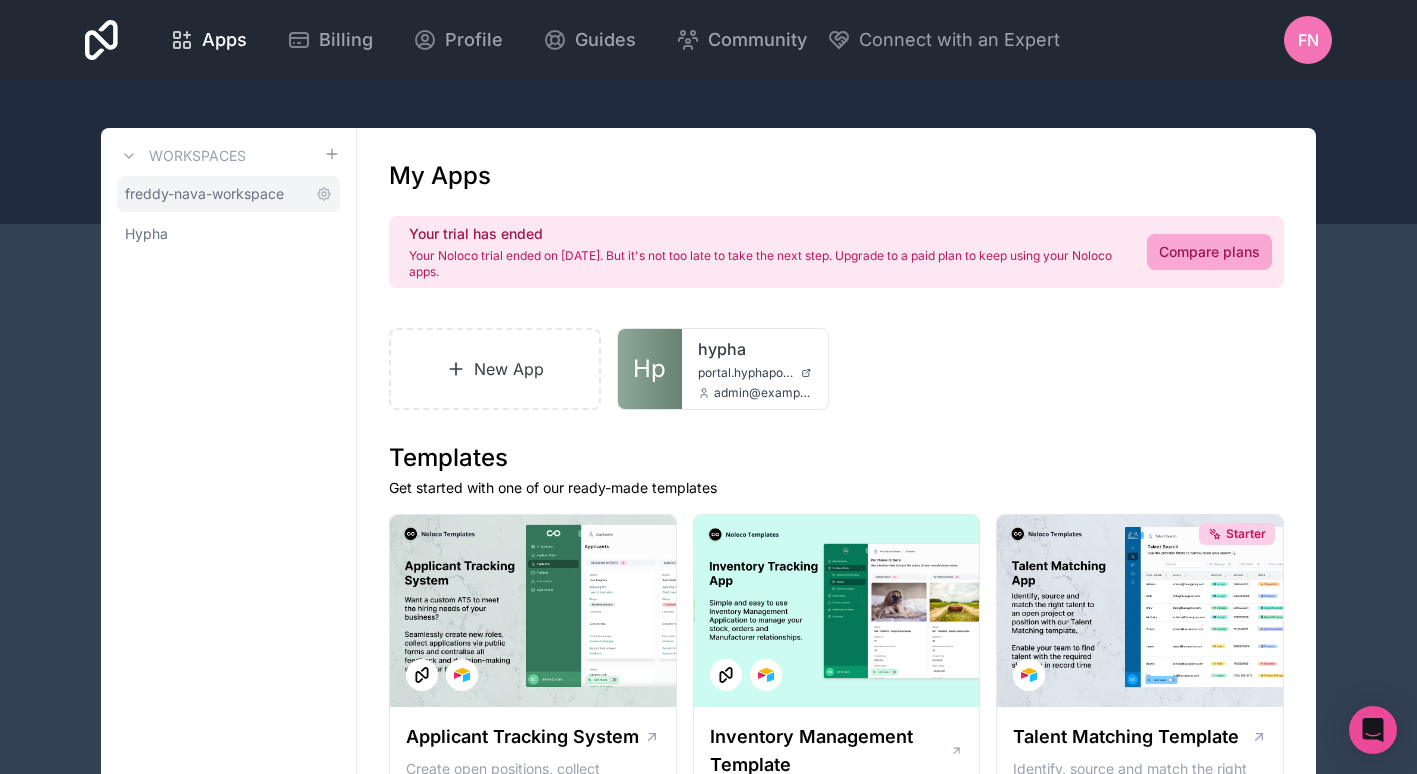 click on "freddy-nava-workspace" at bounding box center (204, 194) 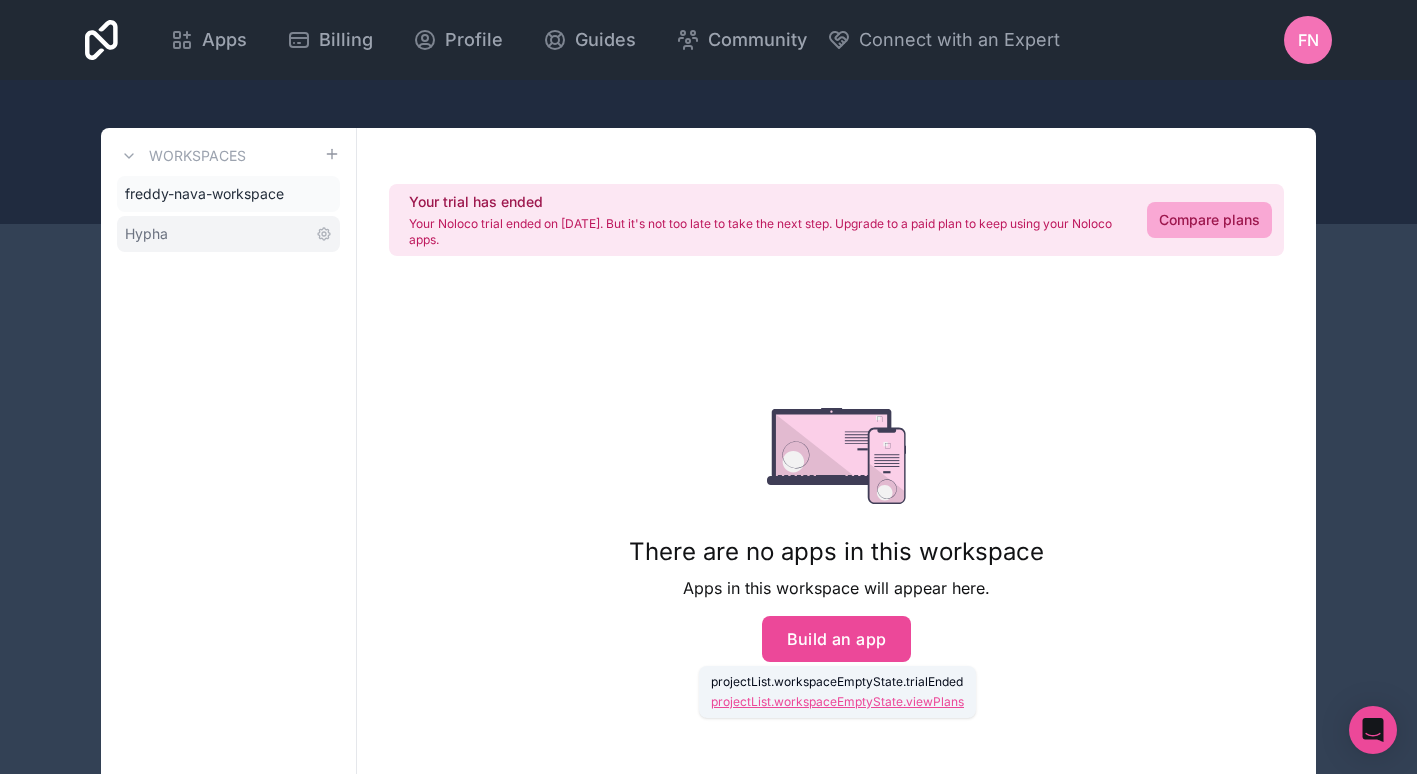 click on "Hypha" at bounding box center (228, 234) 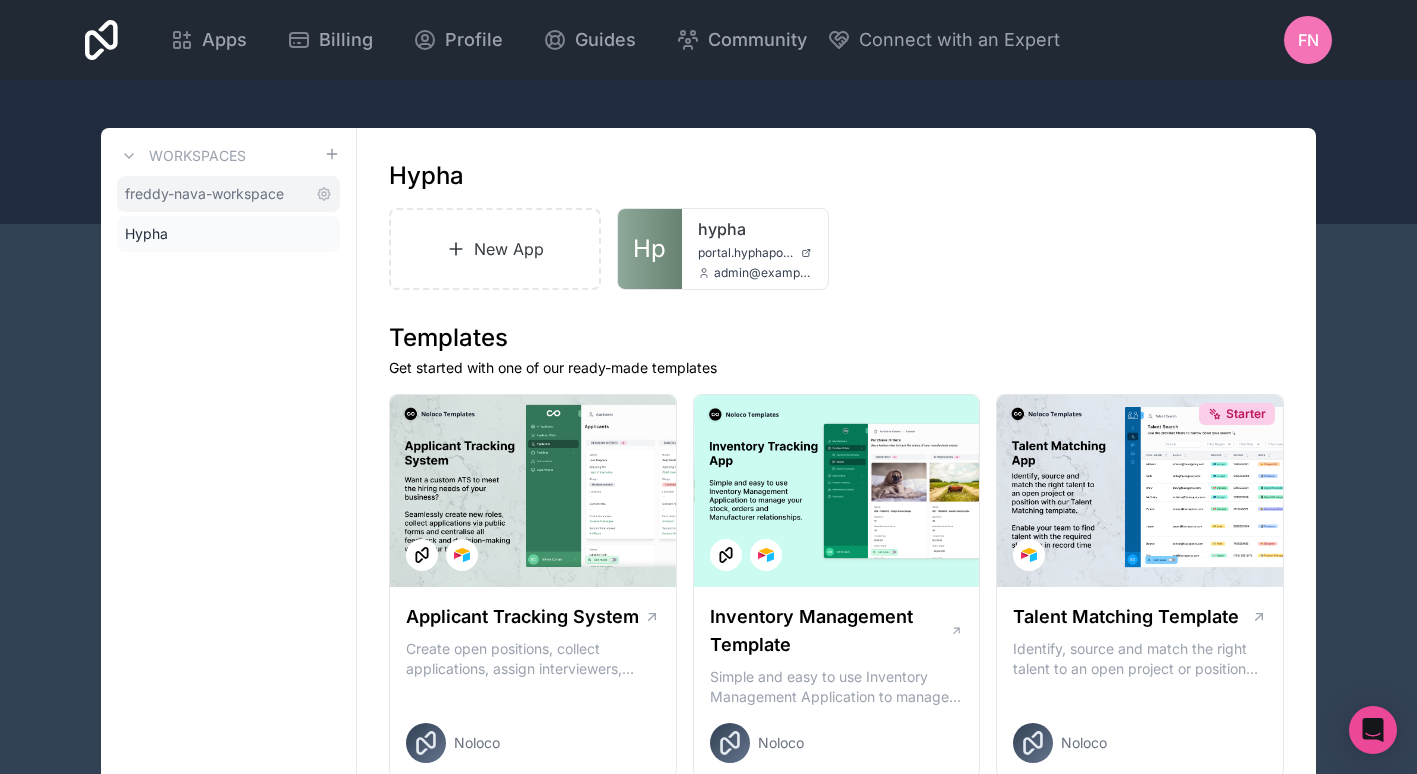 click on "freddy-nava-workspace" at bounding box center [204, 194] 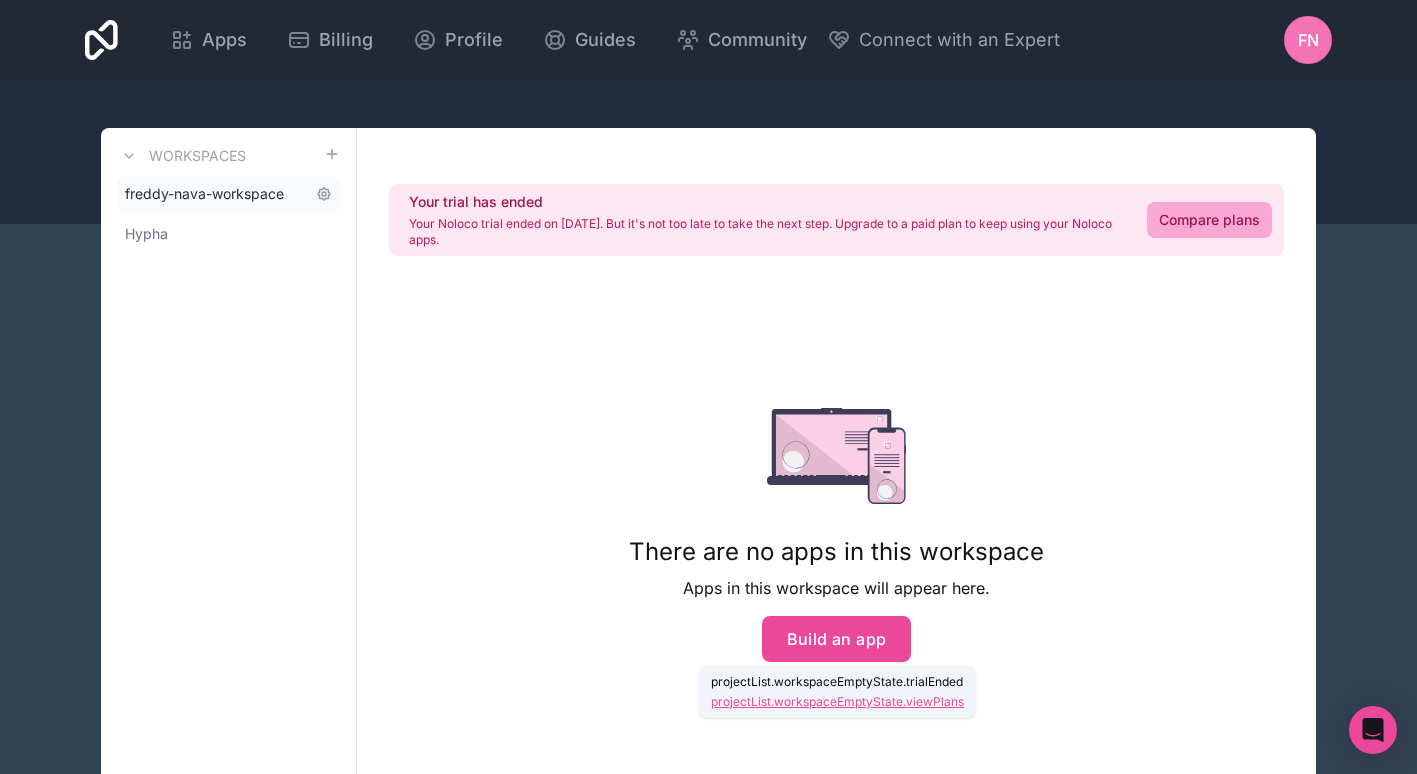 click on "freddy-nava-workspace" at bounding box center [228, 194] 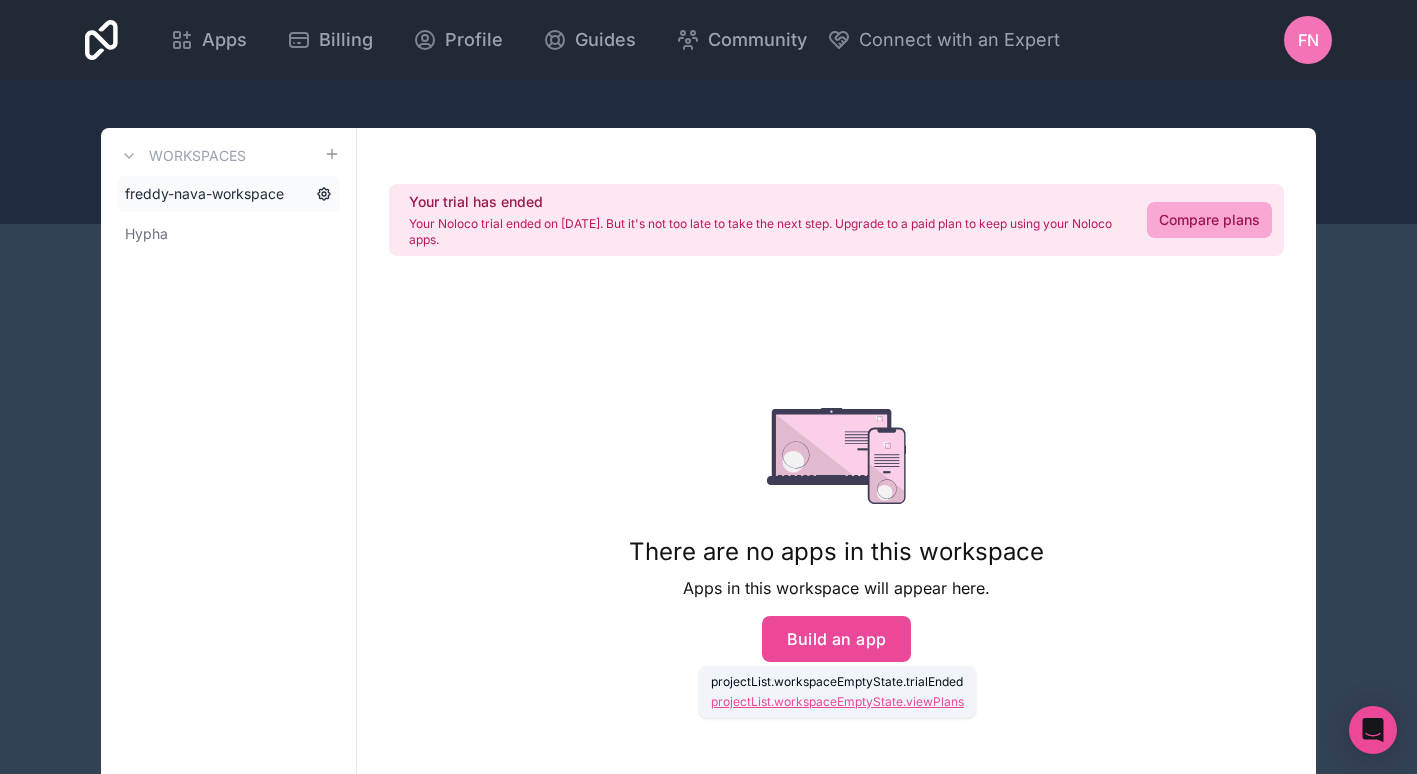 click 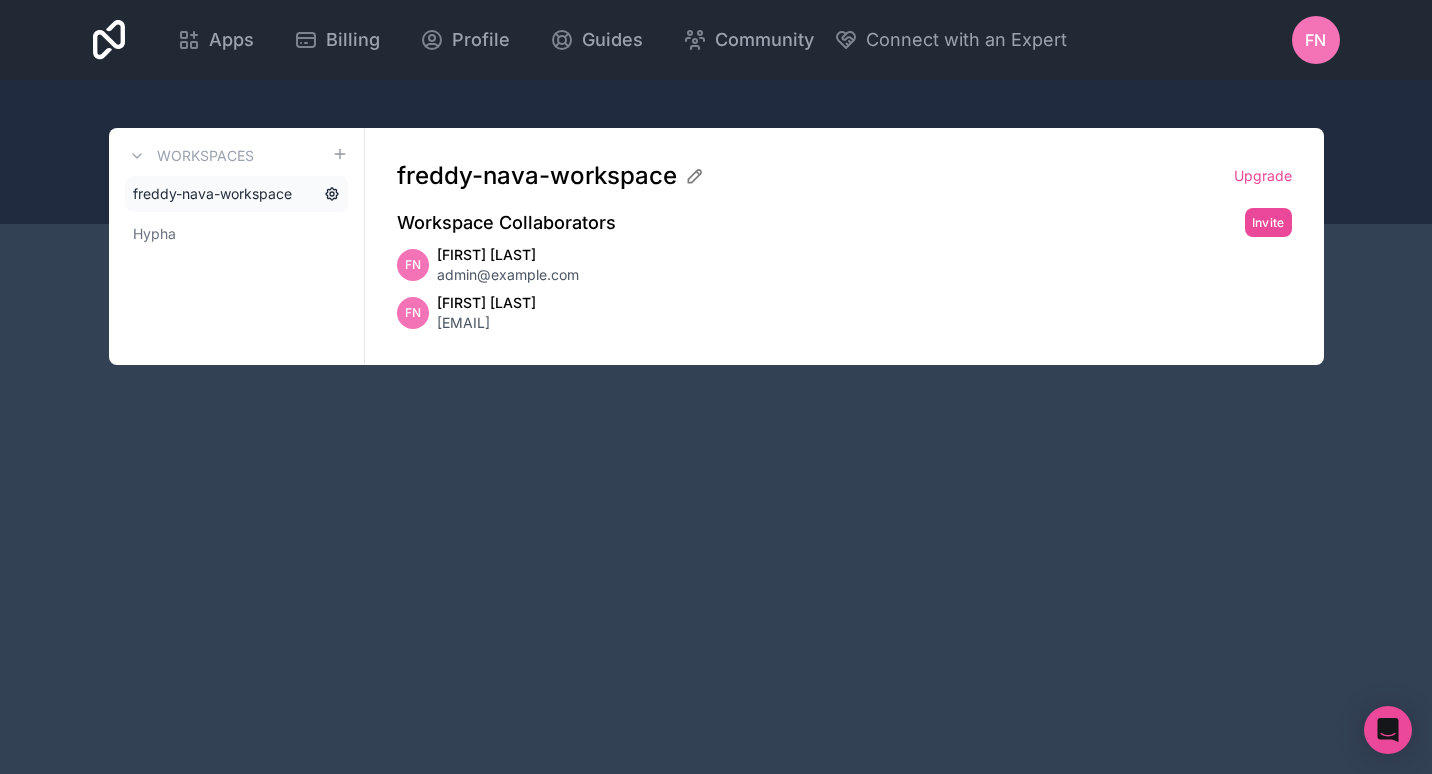 click 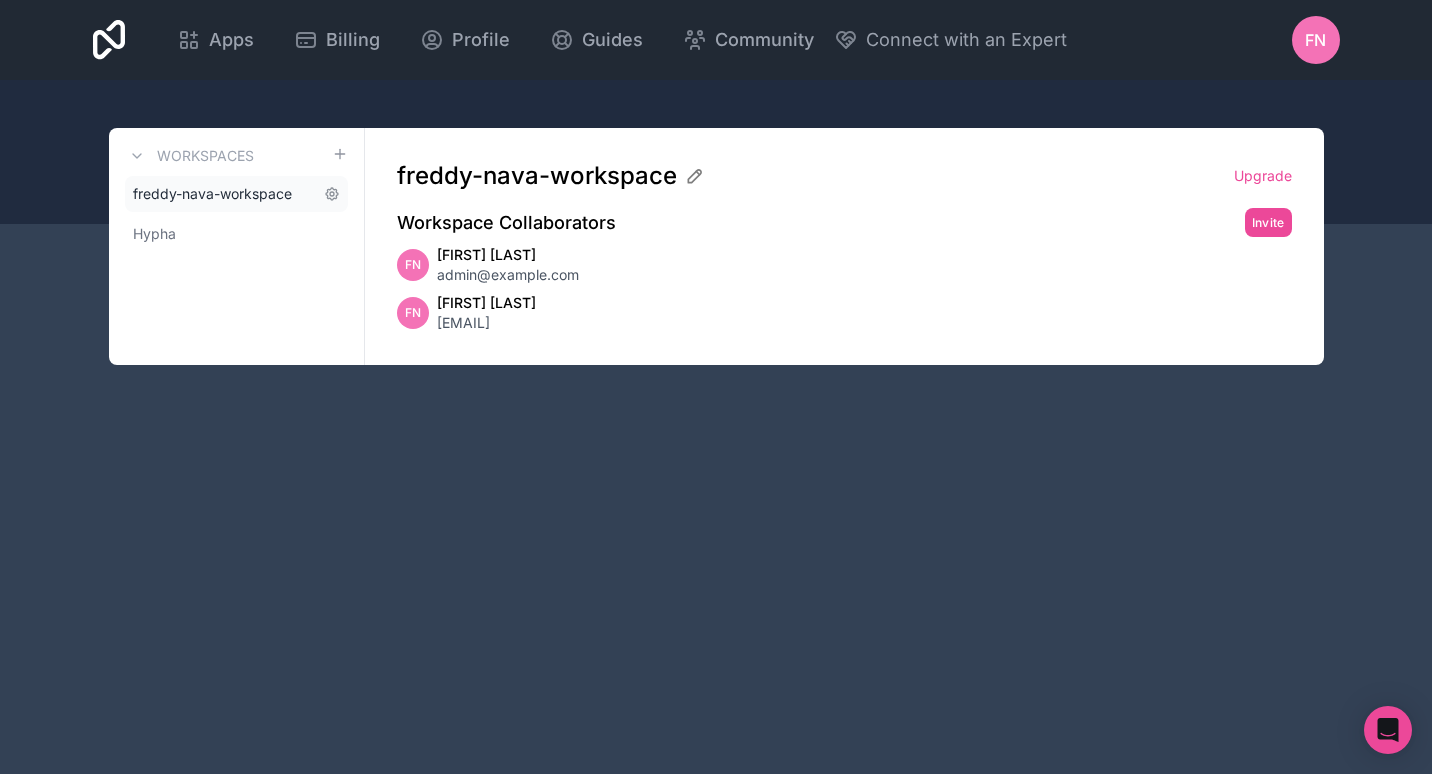 click on "freddy-nava-workspace" at bounding box center (236, 194) 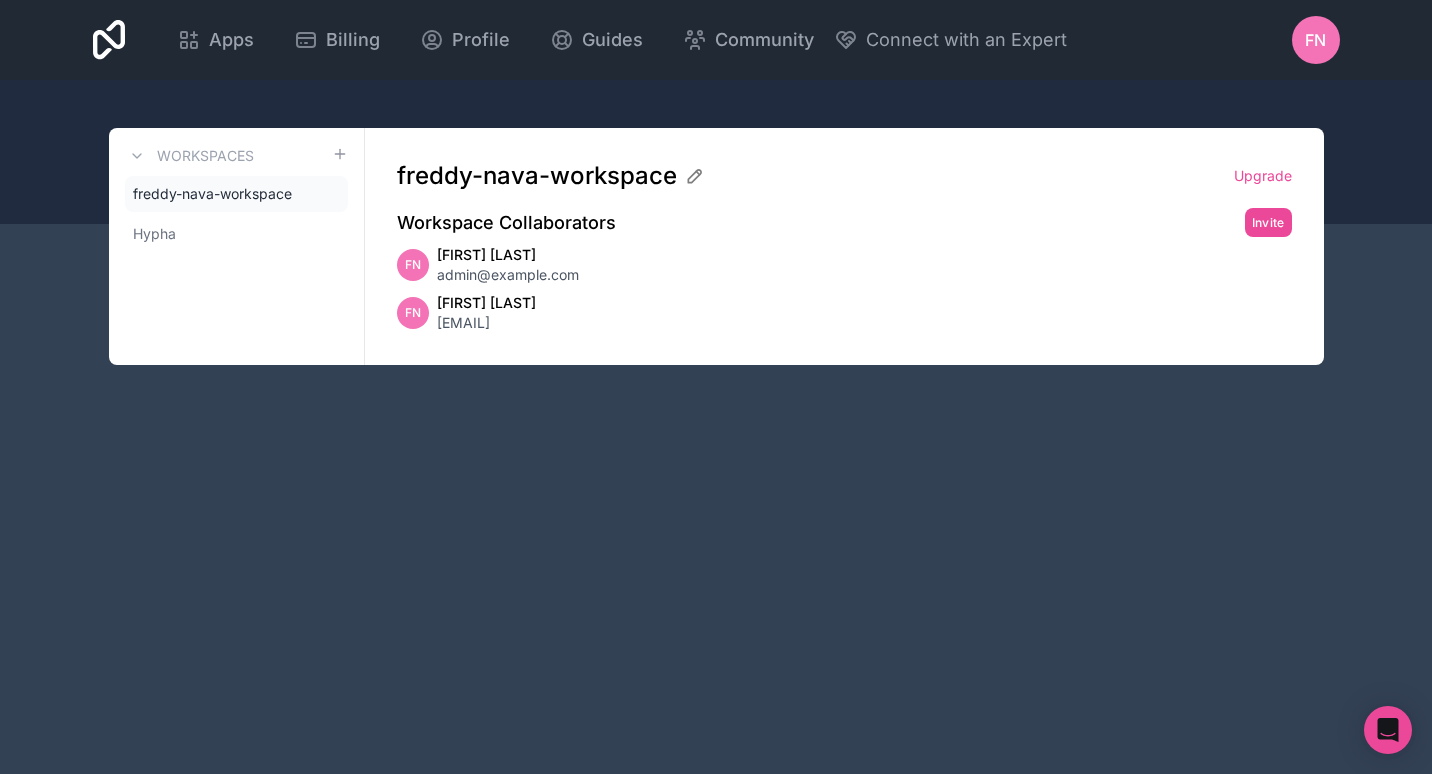 click on "Workspaces freddy-nava-workspace Hypha" at bounding box center (237, 246) 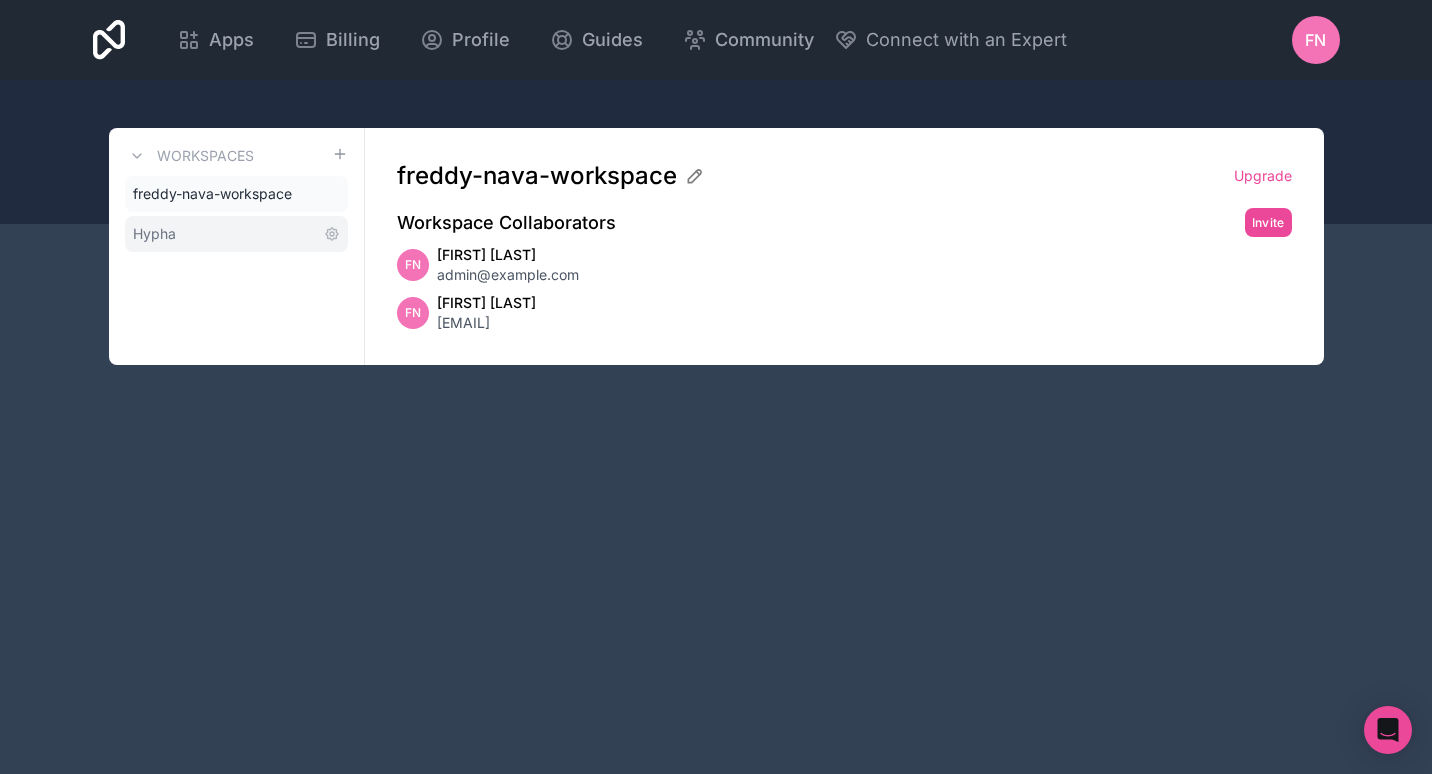 click on "Hypha" at bounding box center (236, 234) 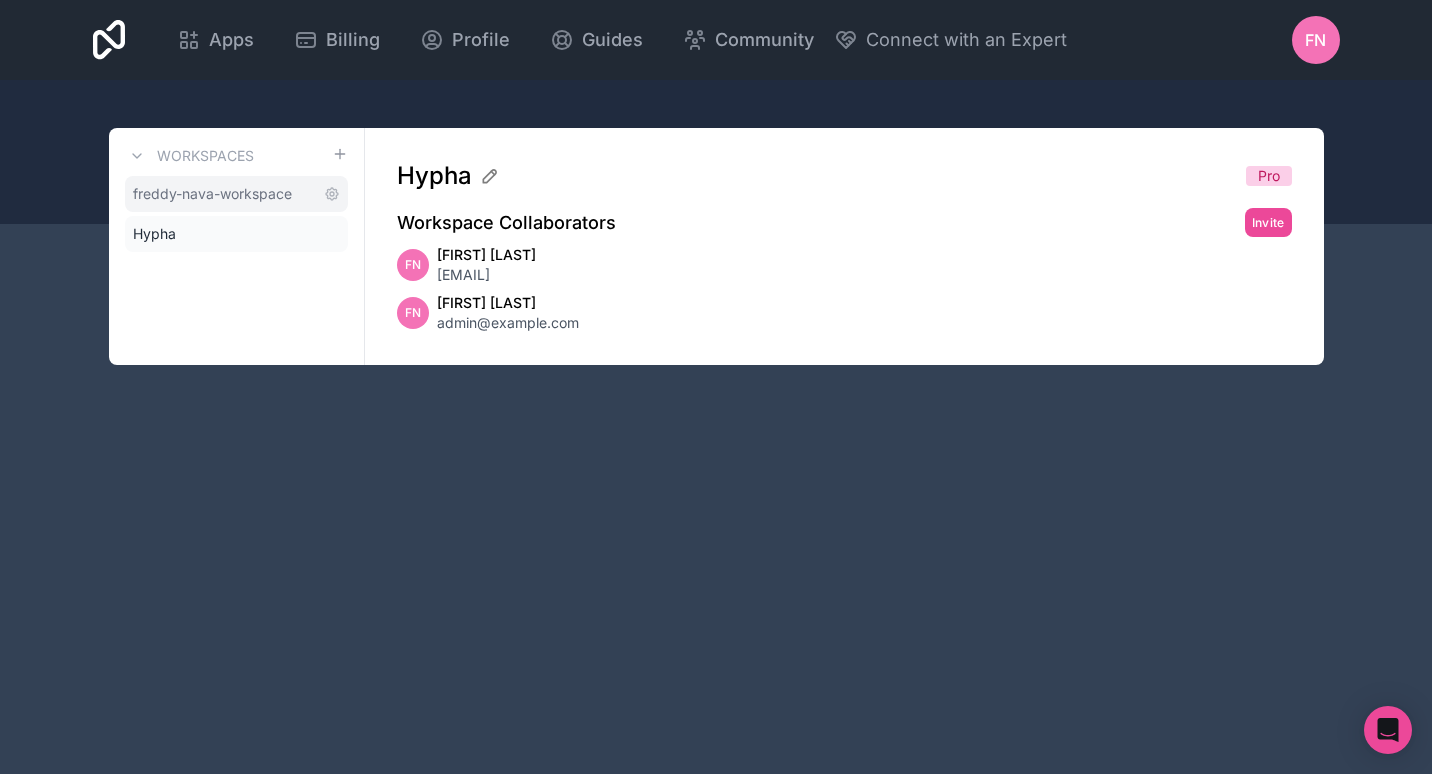 click on "freddy-nava-workspace" at bounding box center [212, 194] 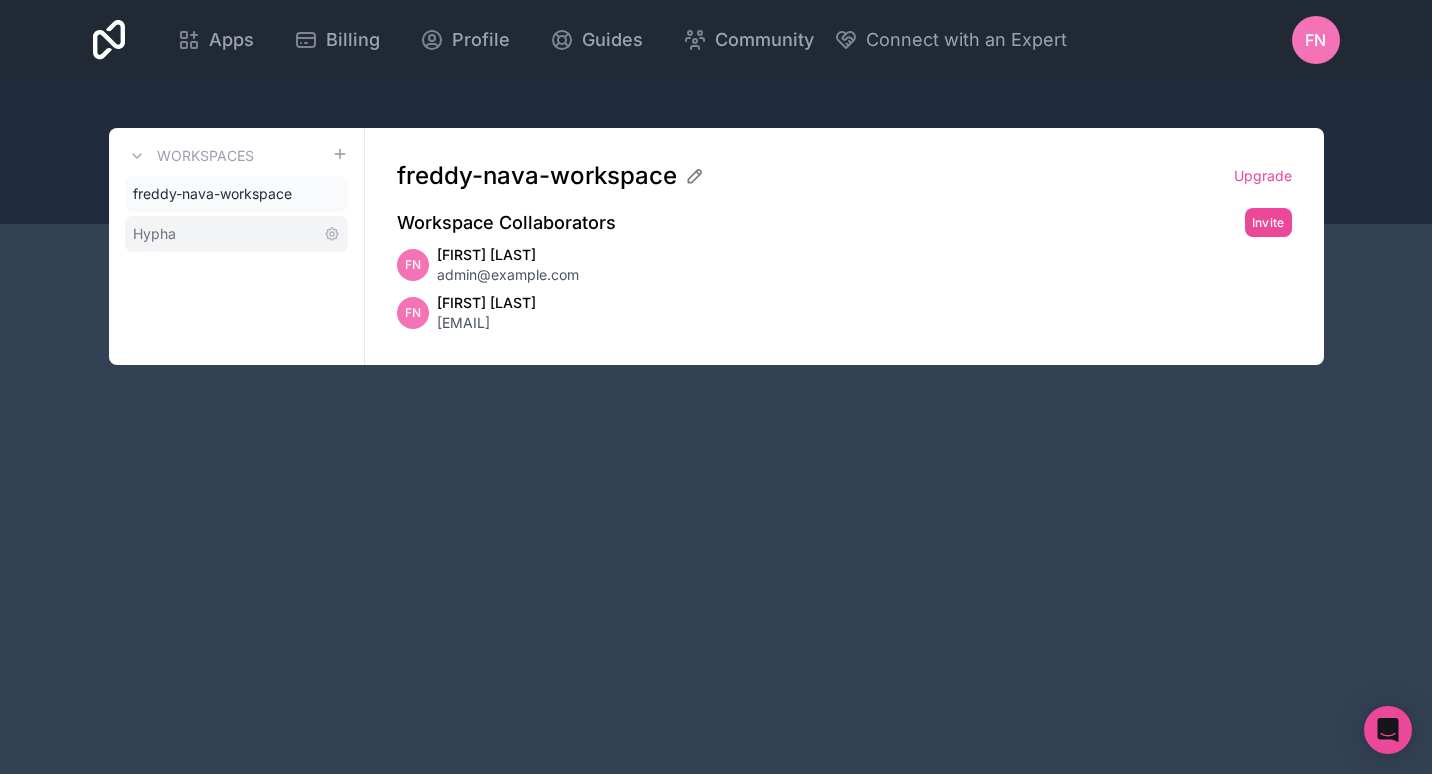 click on "Hypha" at bounding box center (236, 234) 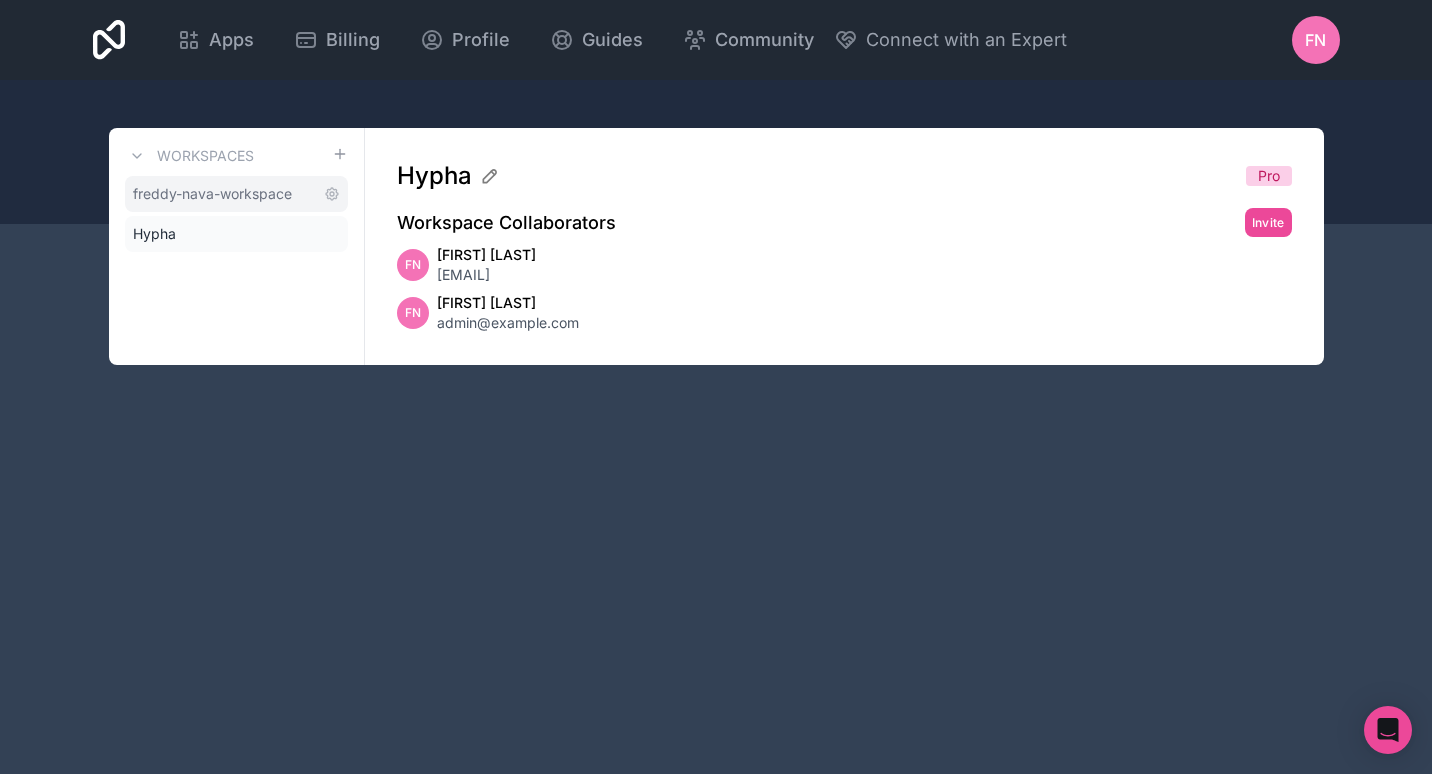 click on "freddy-nava-workspace" at bounding box center (236, 194) 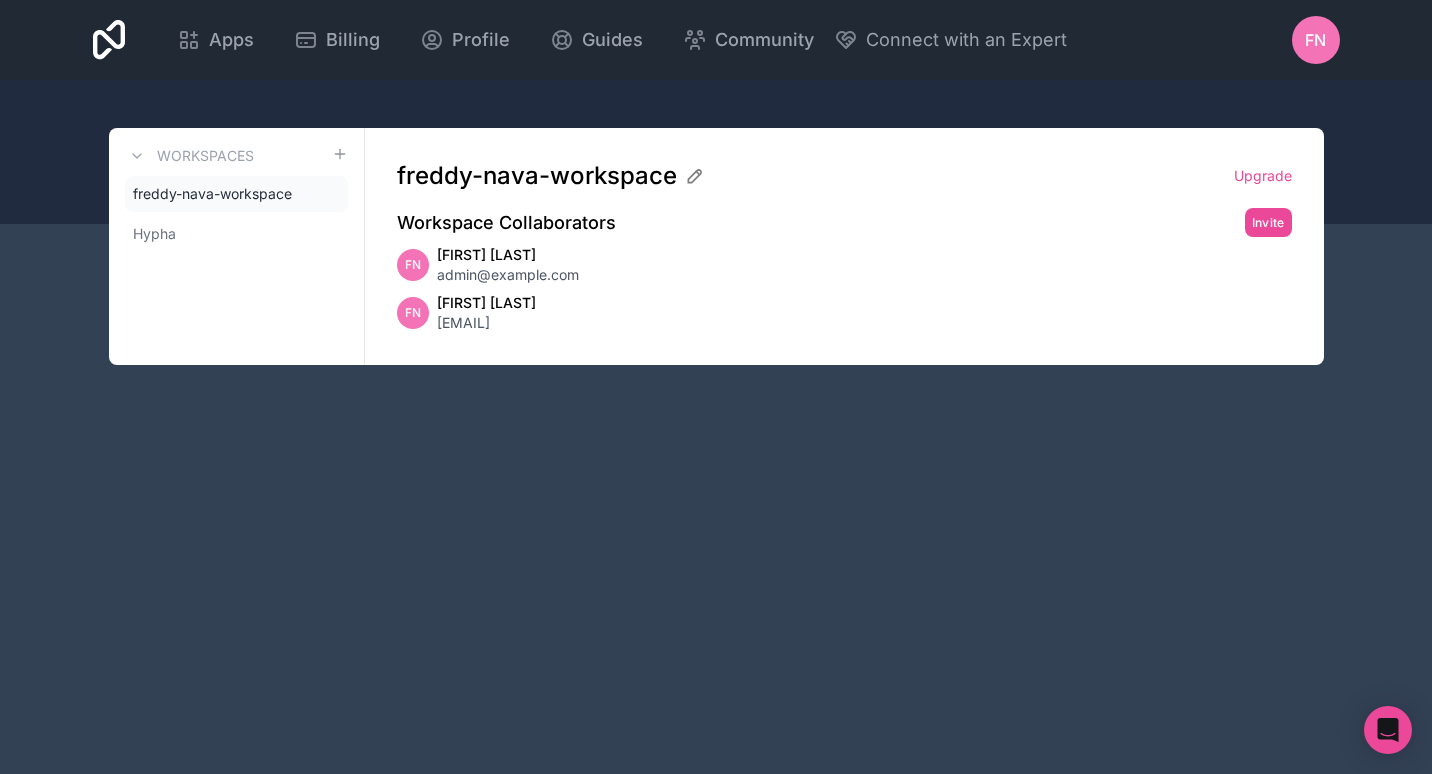 click on "[EMAIL]" at bounding box center (486, 323) 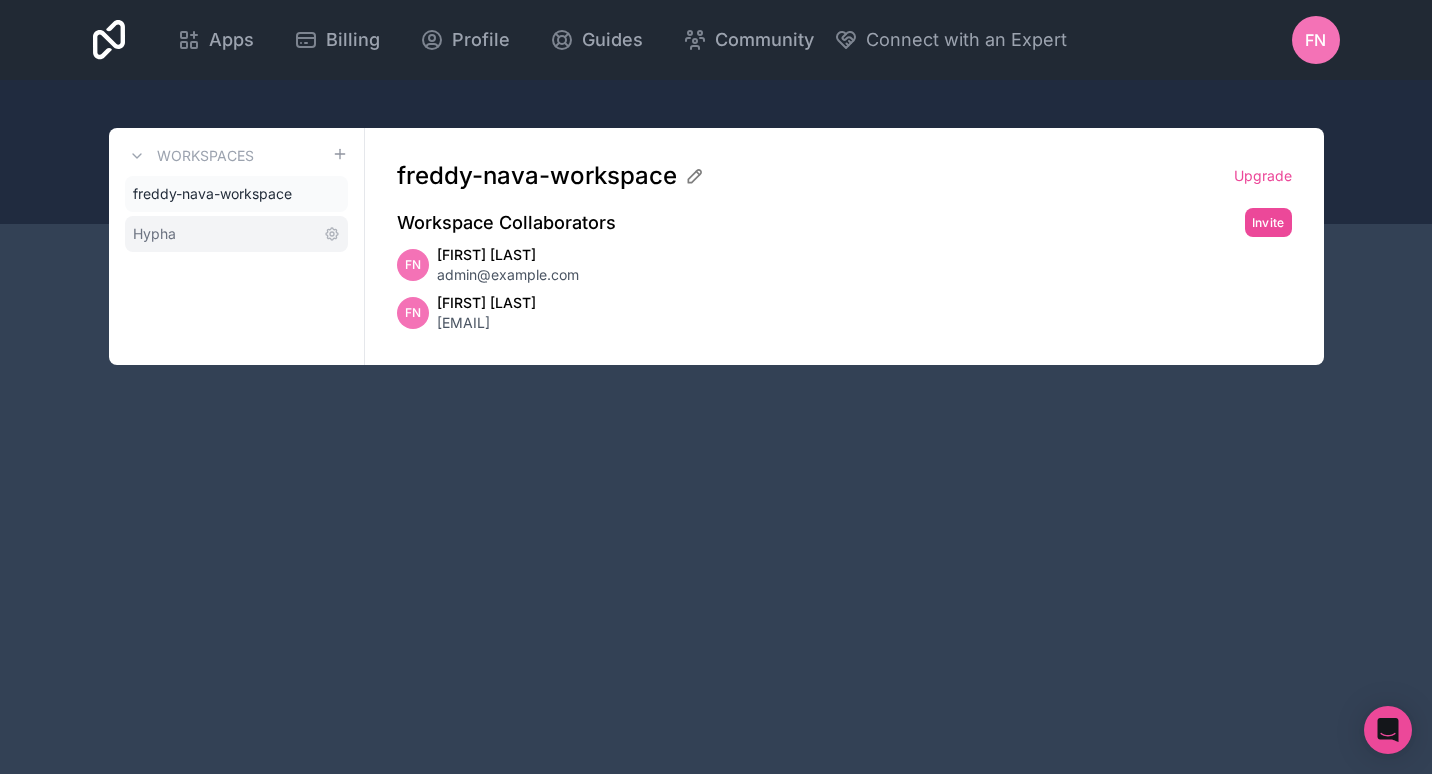 click on "Hypha" at bounding box center (236, 234) 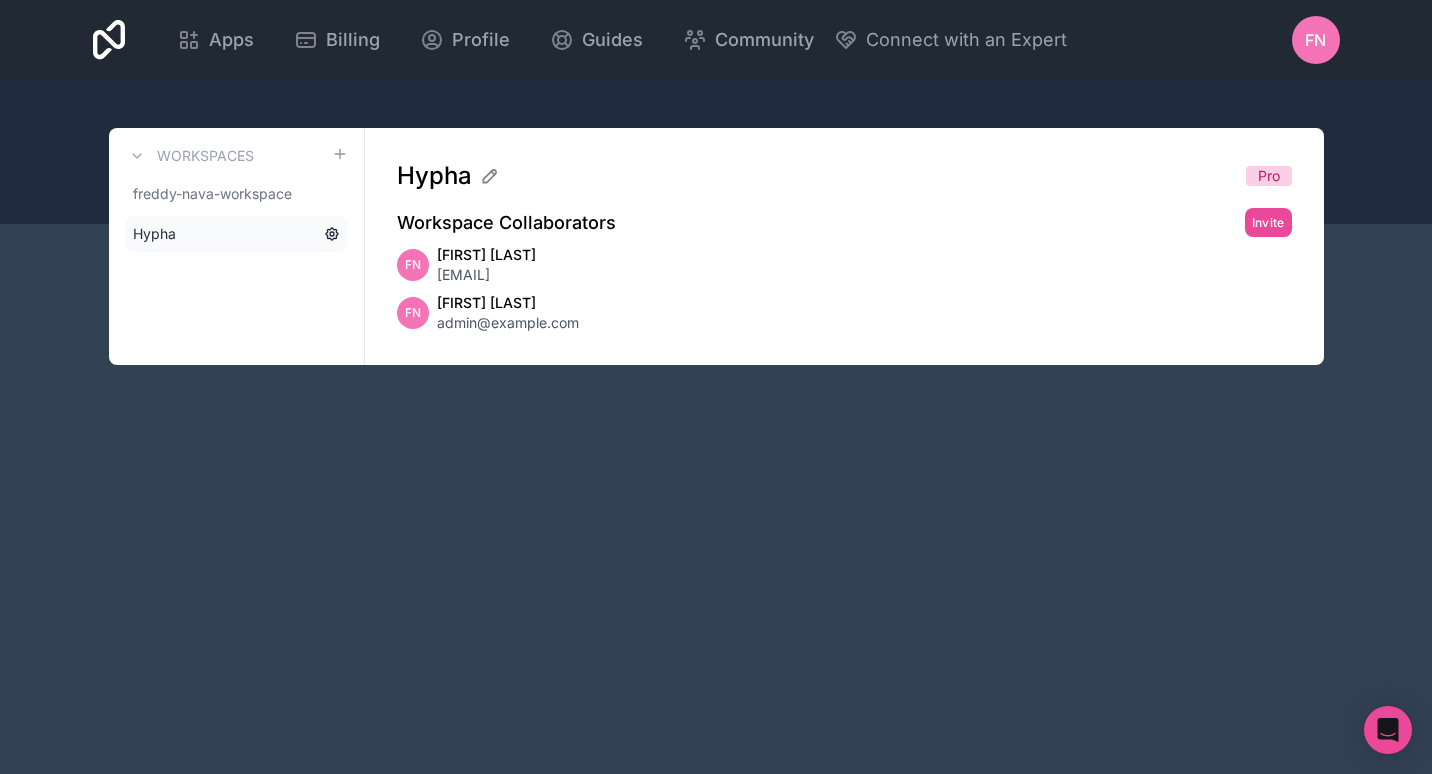 click 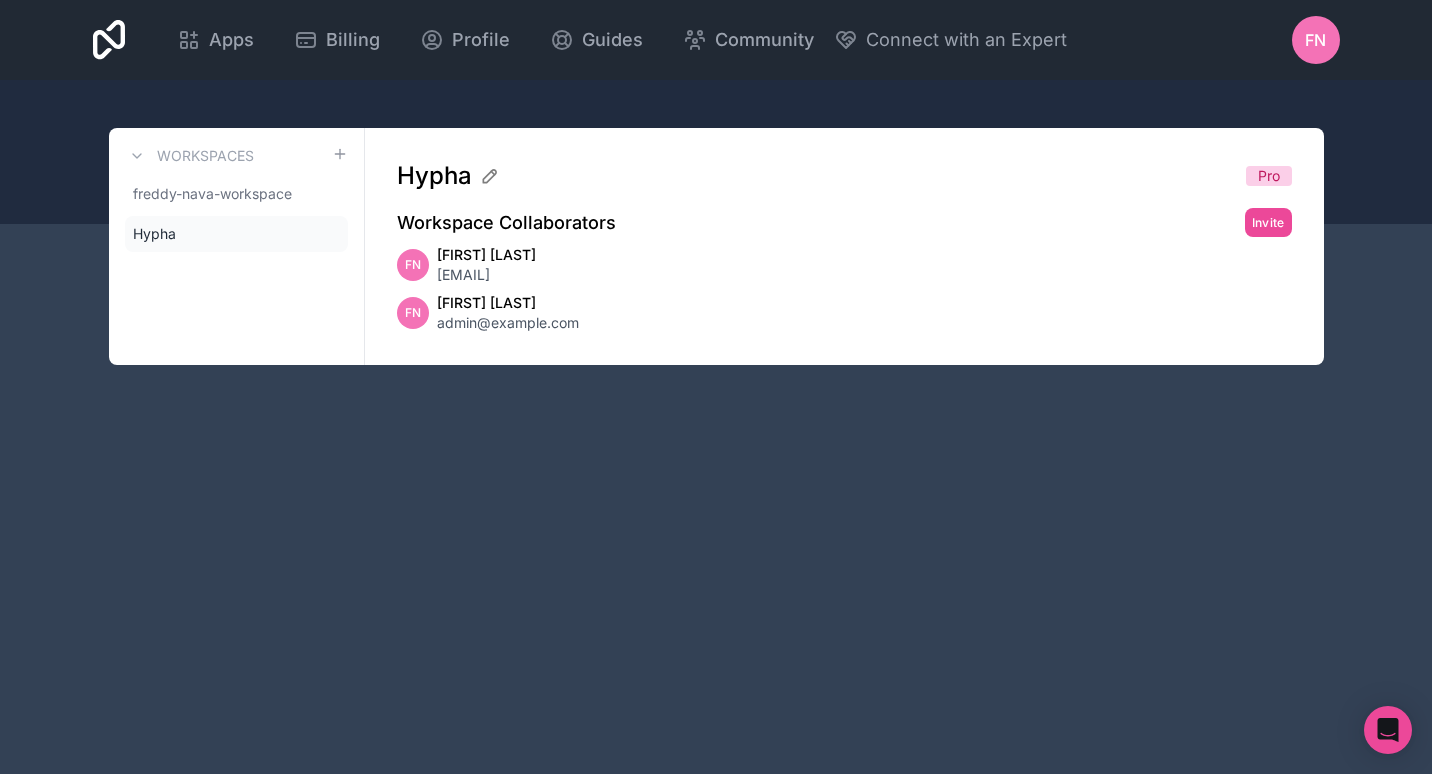 click on "Workspaces" at bounding box center (236, 156) 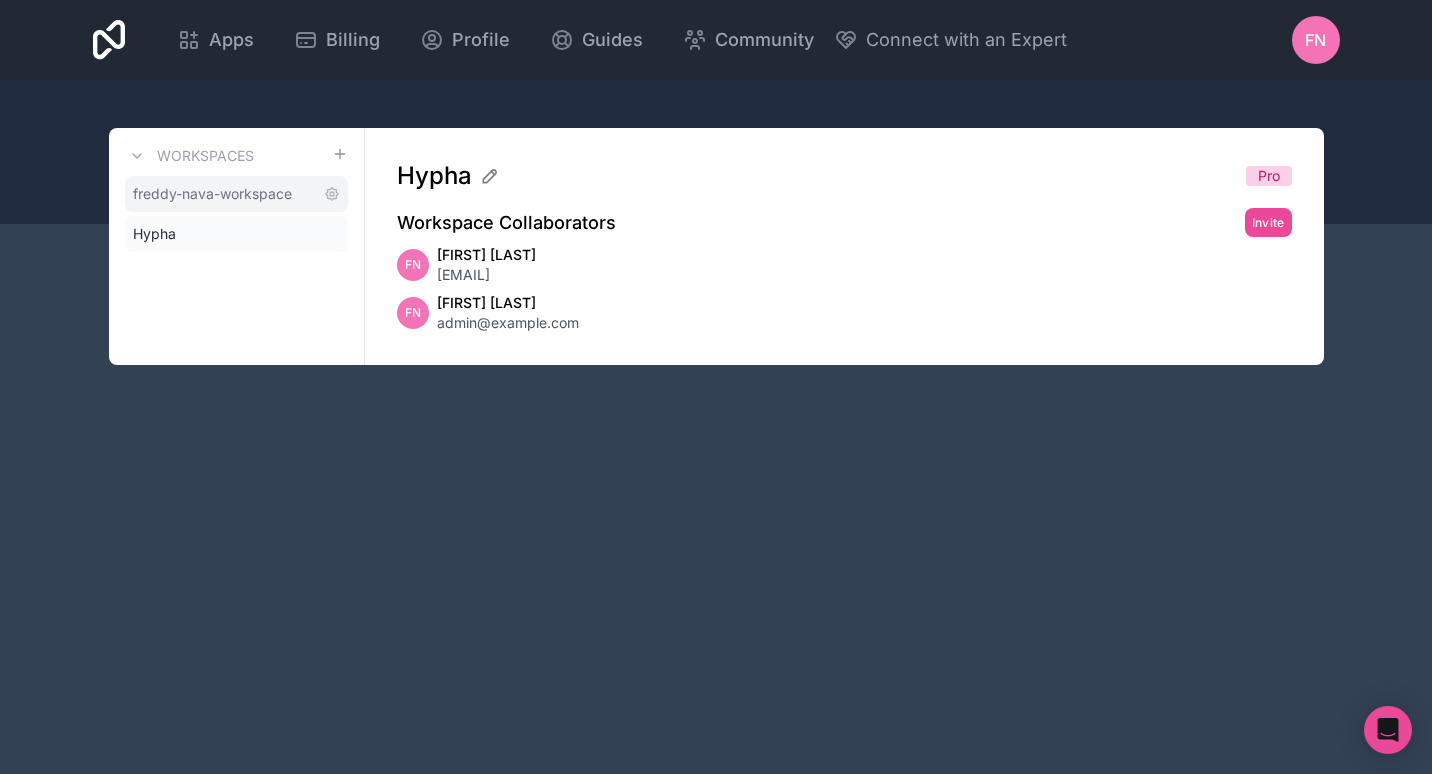 click on "freddy-nava-workspace" at bounding box center (236, 194) 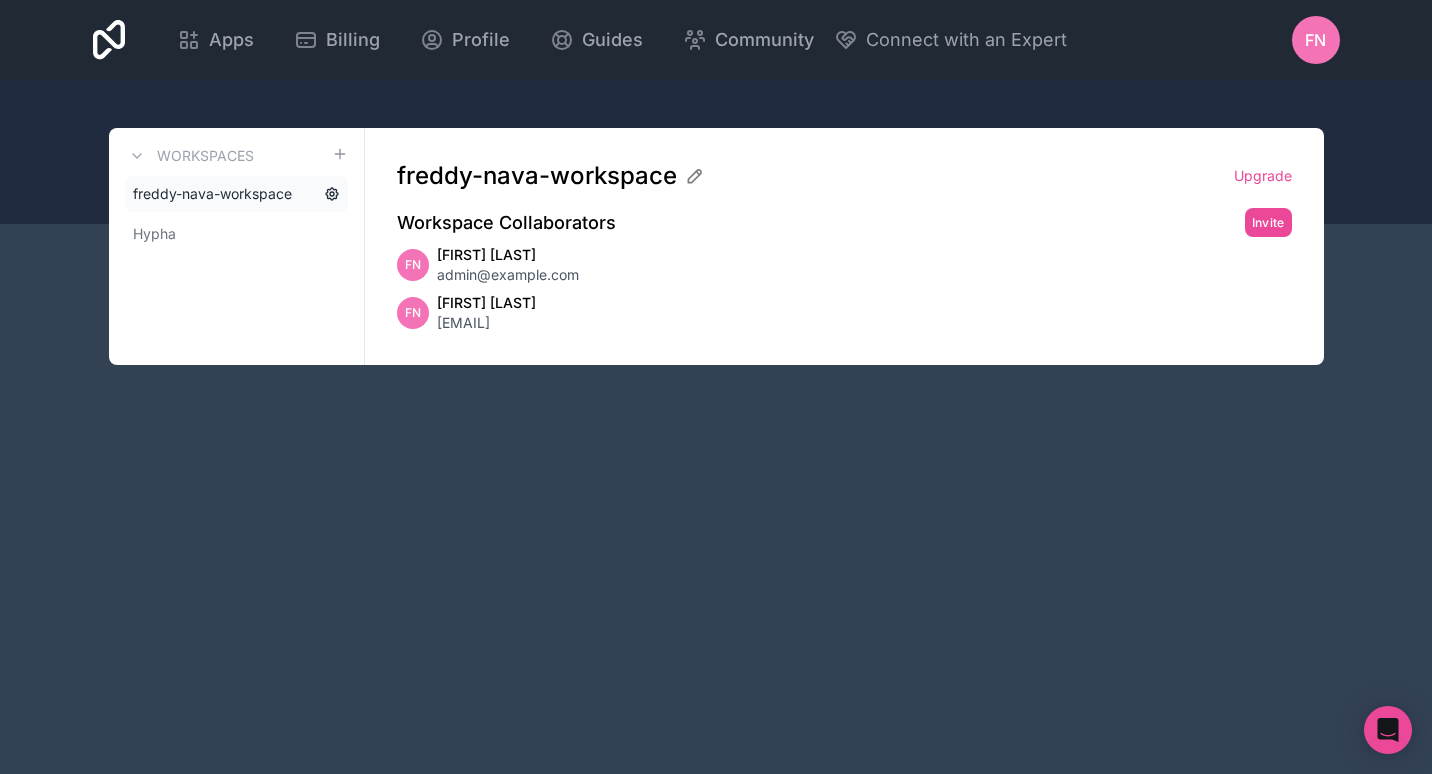 click 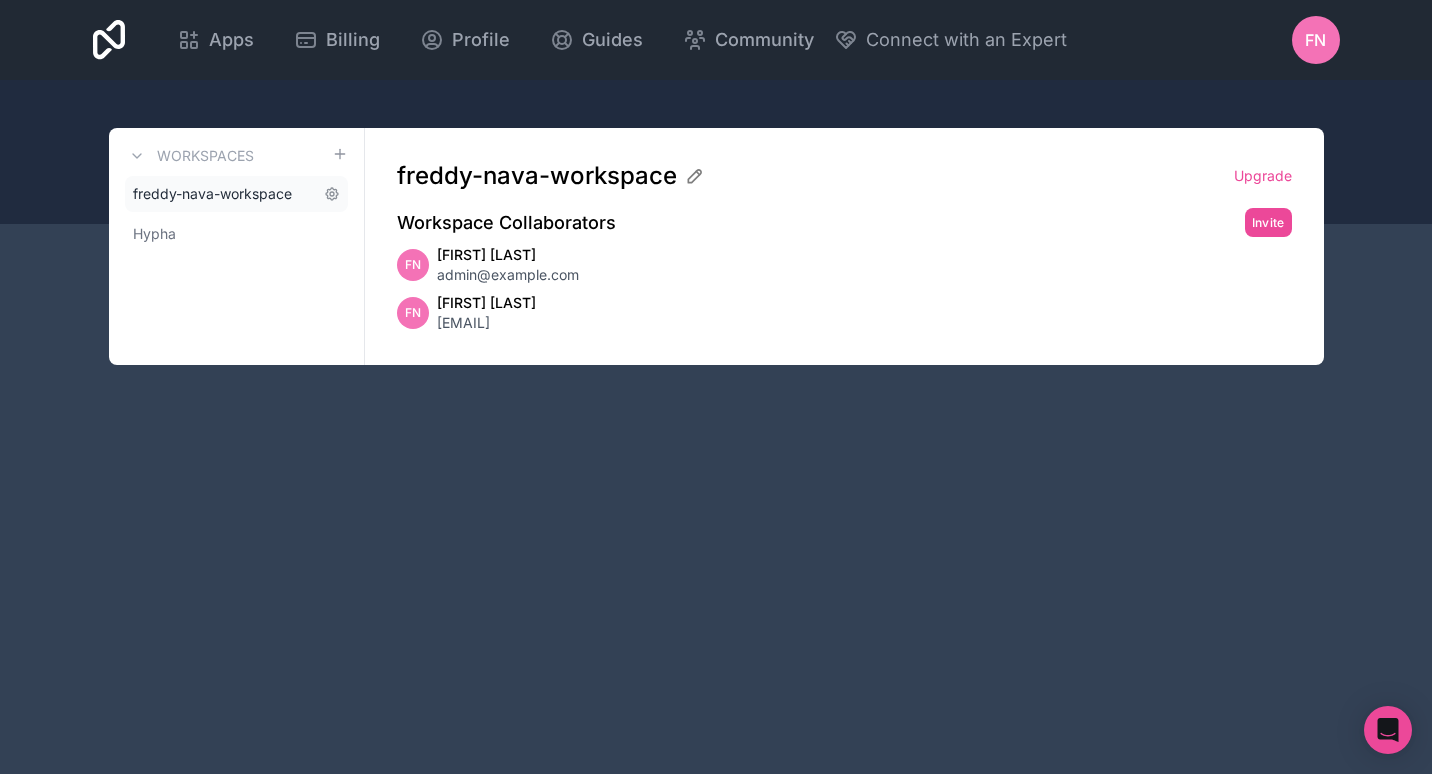 drag, startPoint x: 331, startPoint y: 189, endPoint x: 275, endPoint y: 202, distance: 57.48913 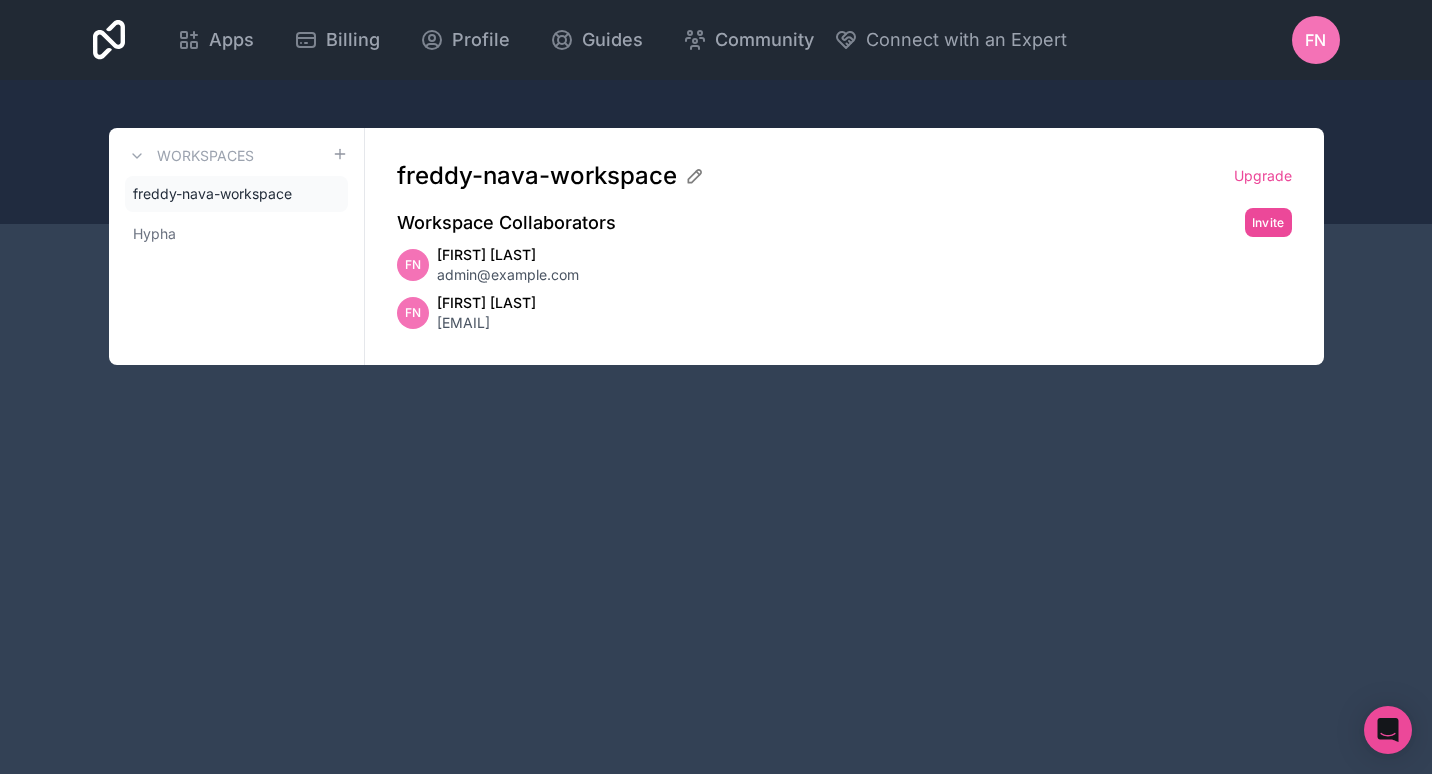 drag, startPoint x: 279, startPoint y: 192, endPoint x: 902, endPoint y: 503, distance: 696.3117 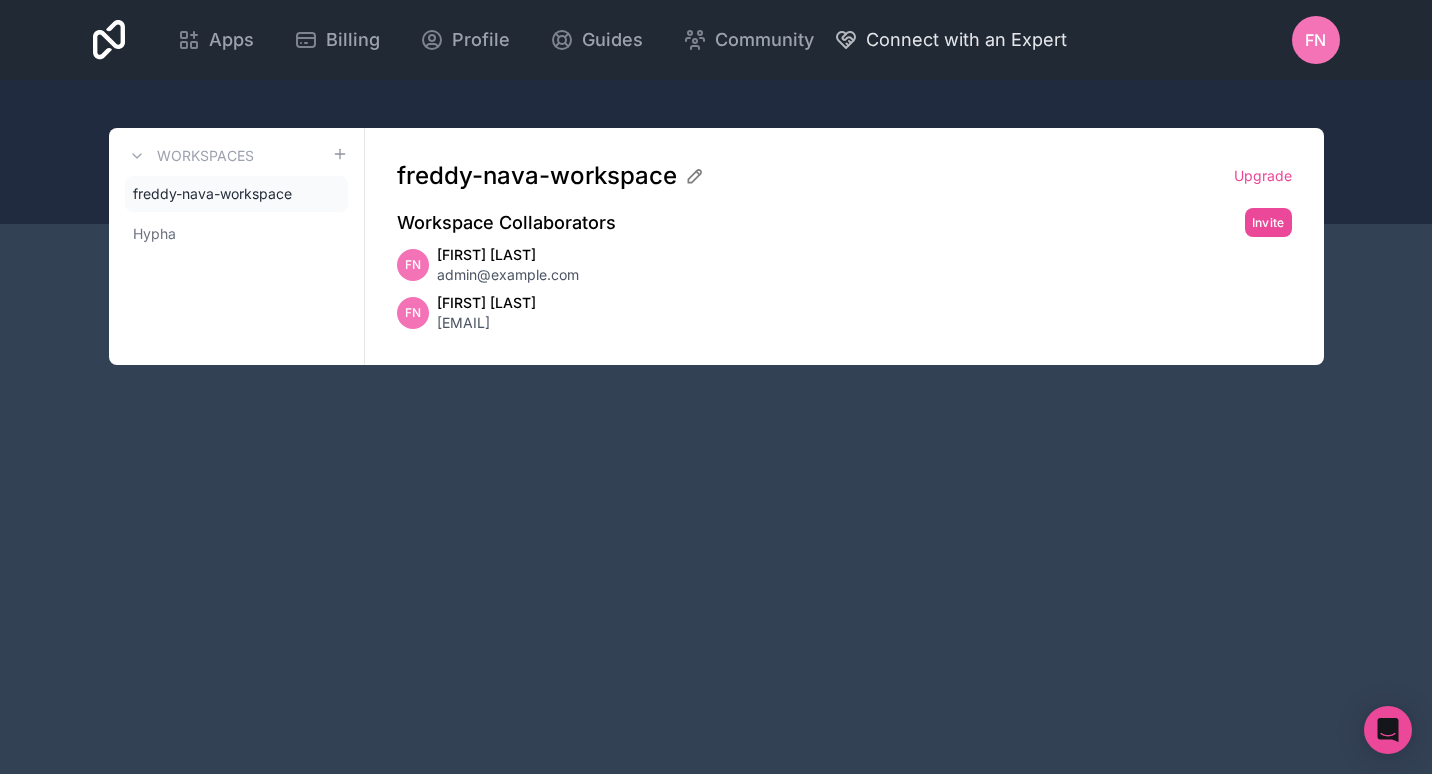 click on "Connect with an Expert" at bounding box center (950, 40) 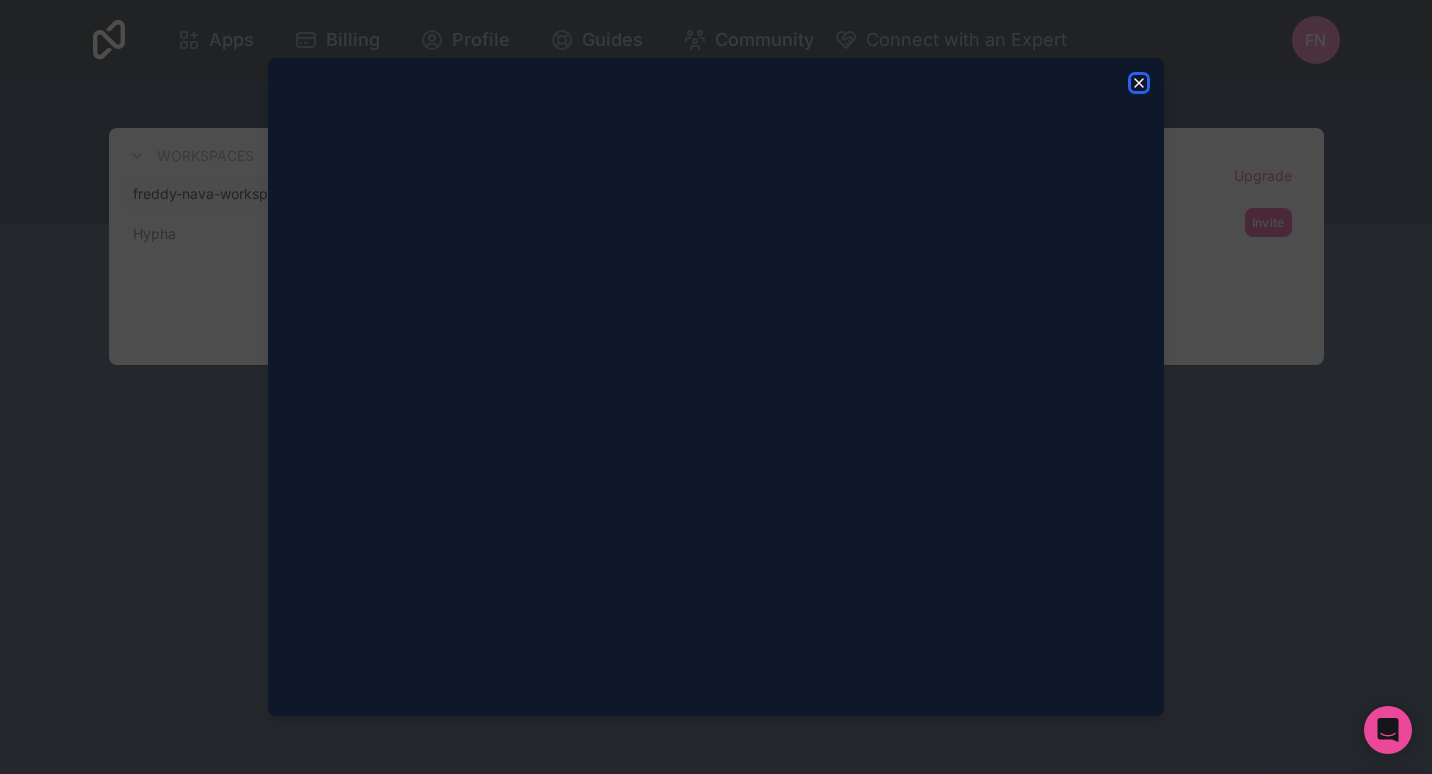 click 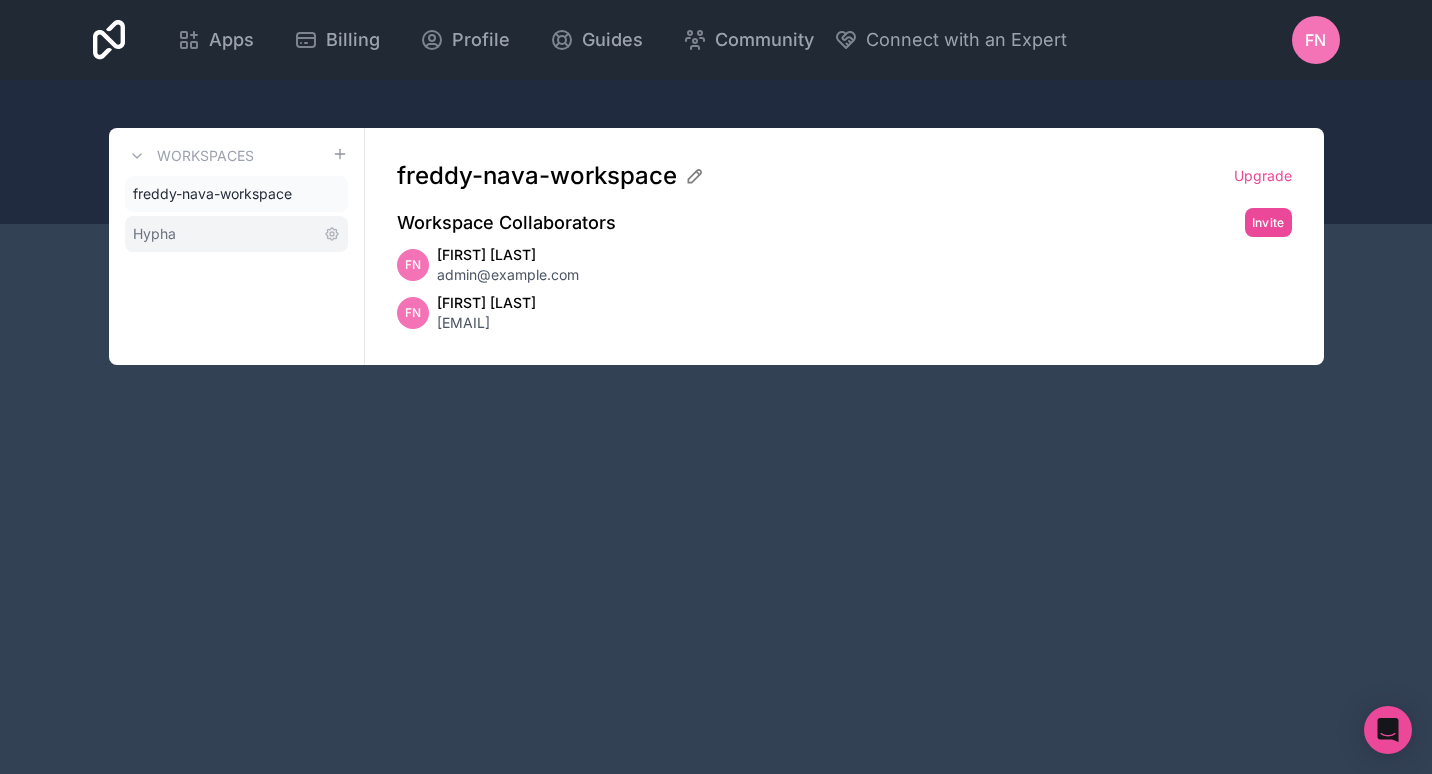 click on "Hypha" at bounding box center [154, 234] 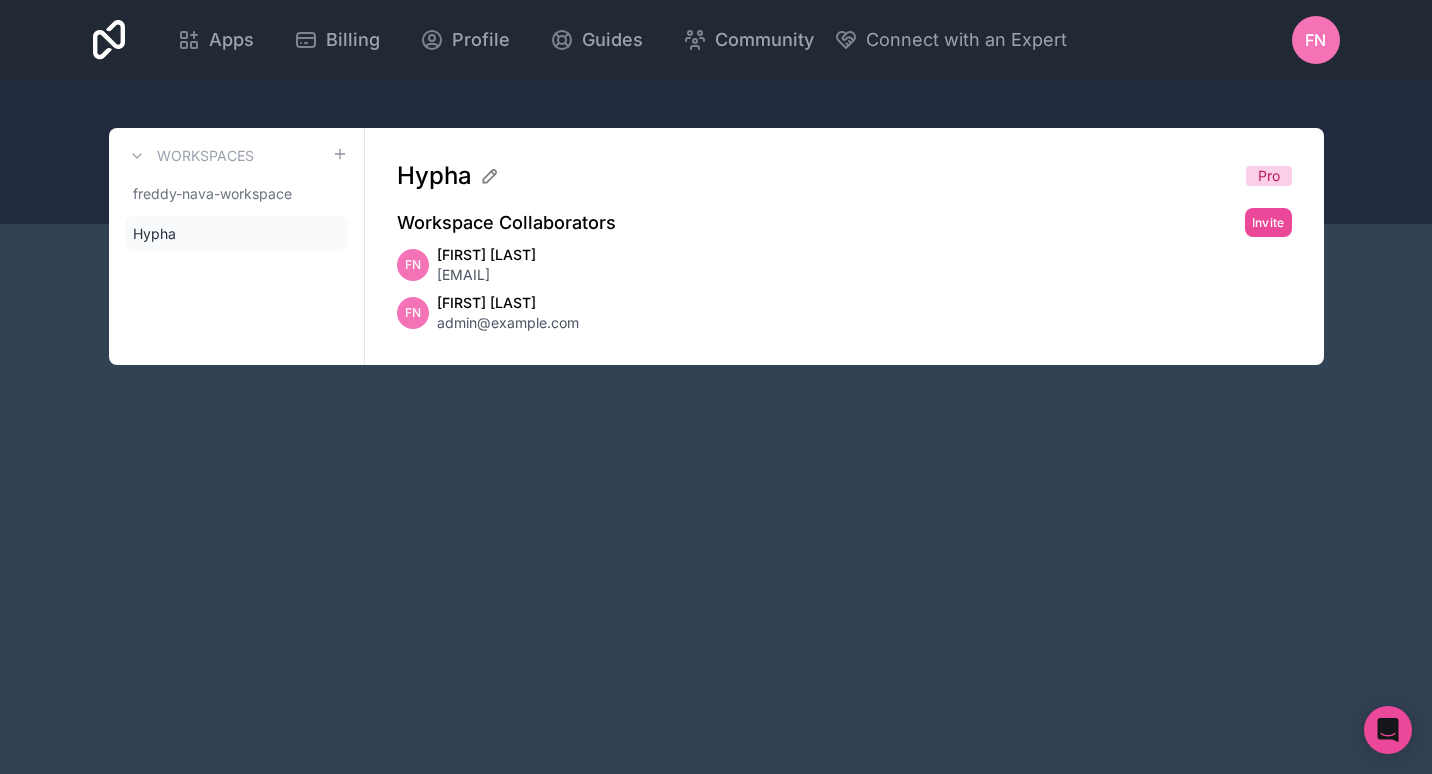 click on "Apps Billing Profile Guides Community Connect with an Expert FN Billing Profile Guides Community Connect with an Expert Refer a friend Sign out Workspaces freddy-nava-workspace Hypha Hypha Pro Workspace Collaborators Invite FN [FIRST] [LAST] [EMAIL] FN [FIRST] [LAST] admin@example.com" at bounding box center (716, 387) 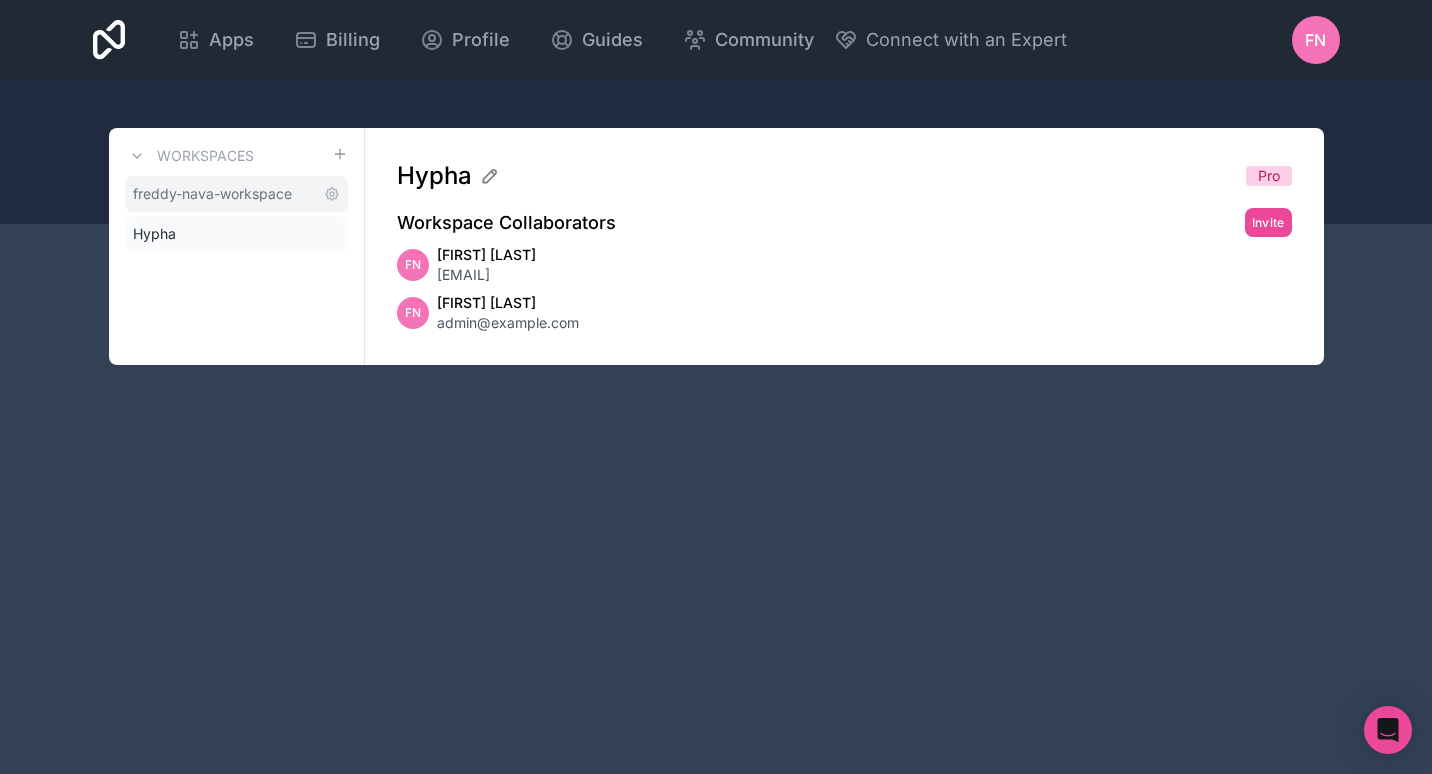click on "freddy-nava-workspace" at bounding box center (212, 194) 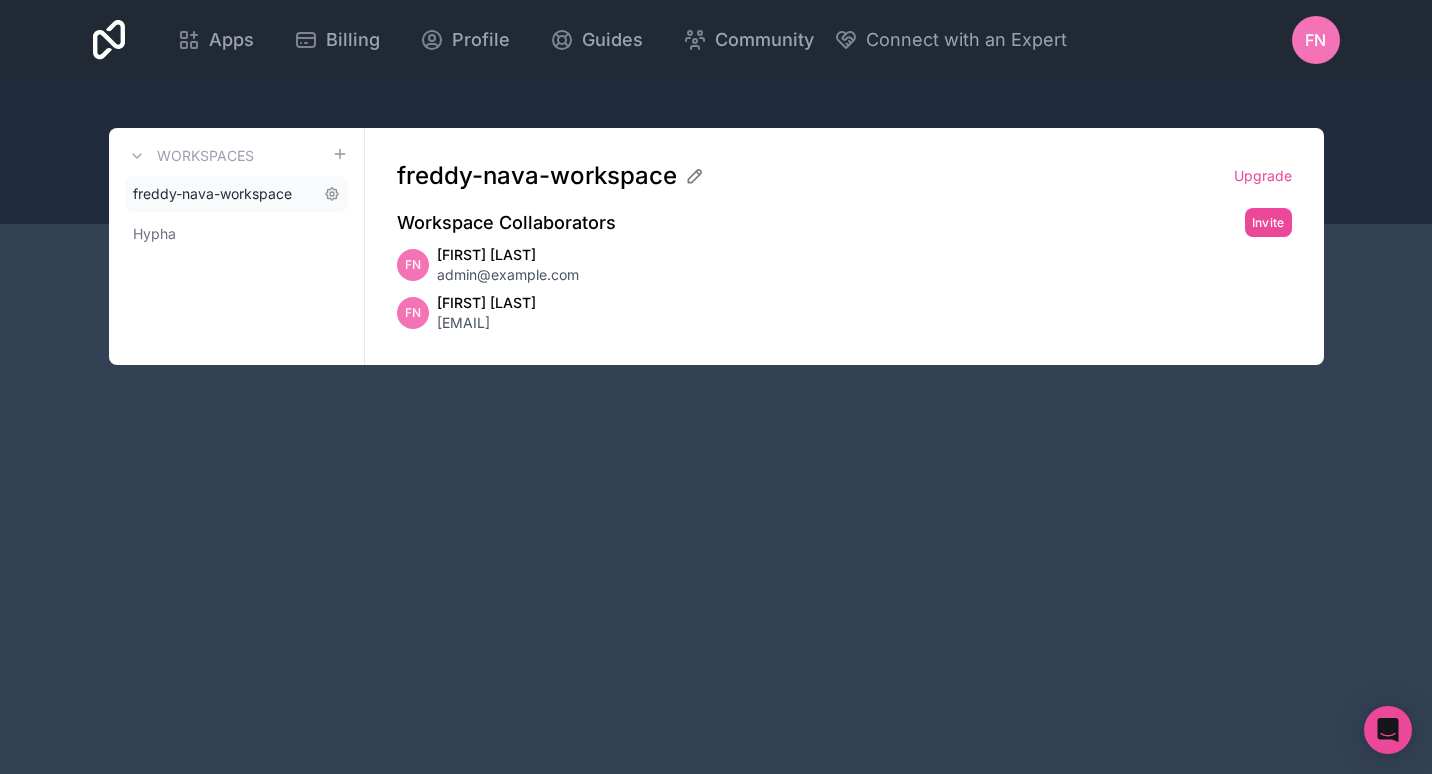 click on "freddy-nava-workspace" at bounding box center (236, 194) 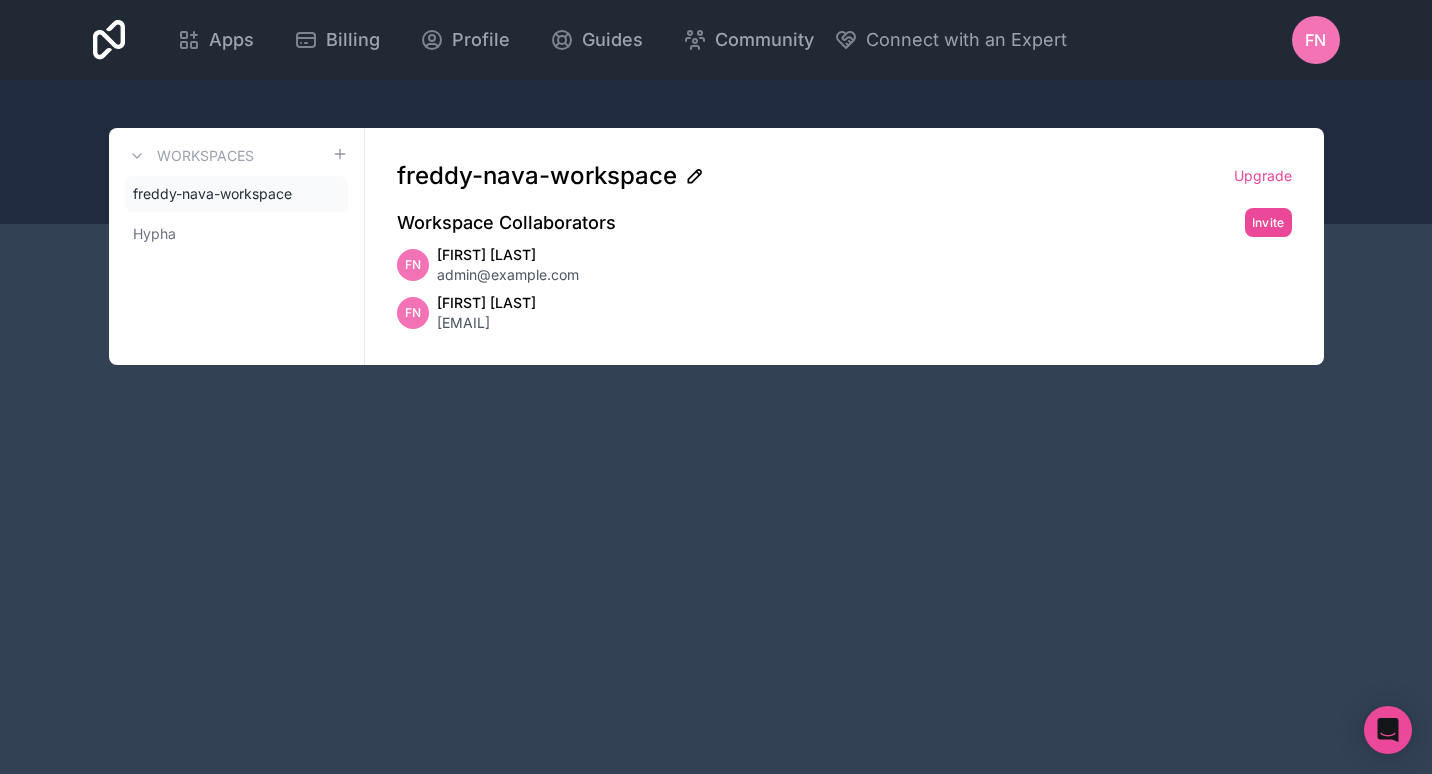 click 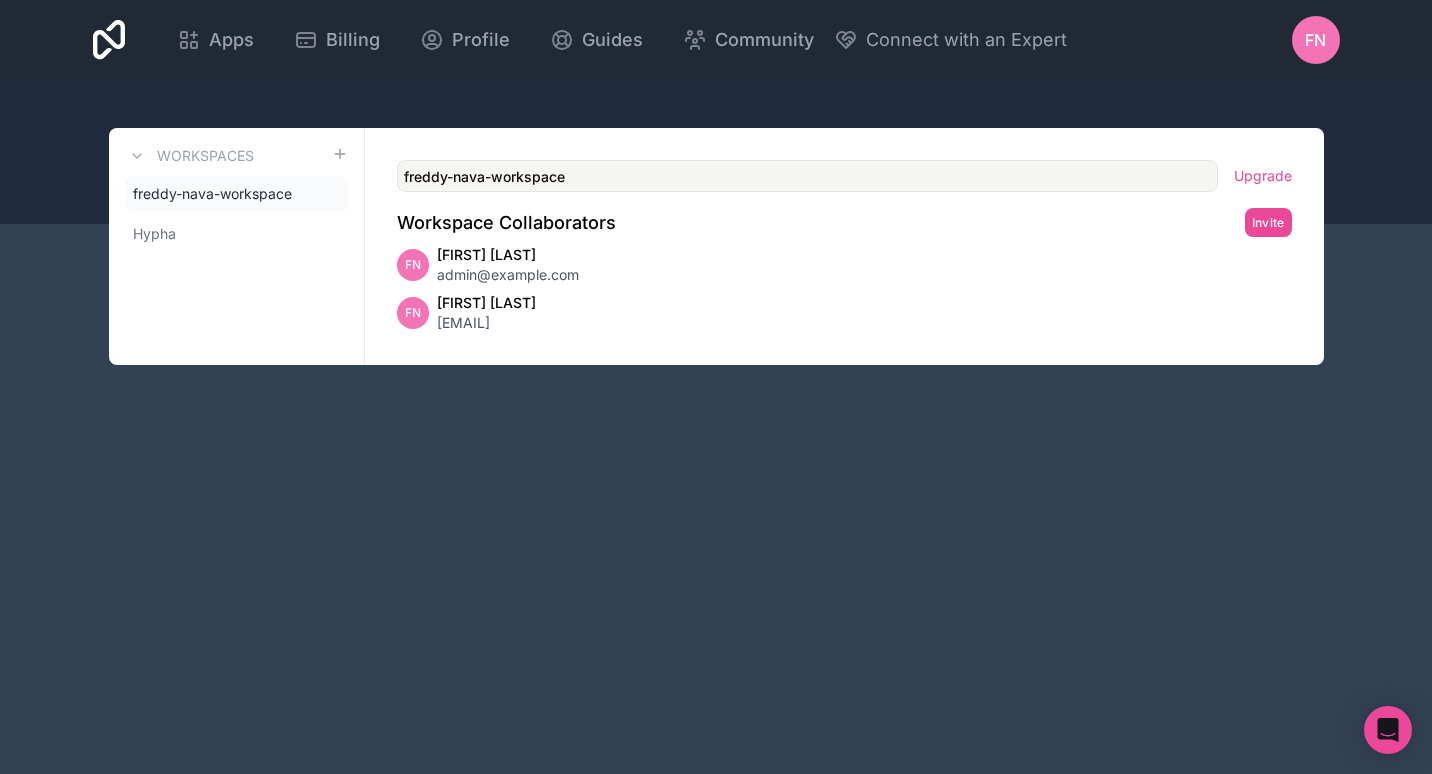 drag, startPoint x: 670, startPoint y: 177, endPoint x: 189, endPoint y: 172, distance: 481.026 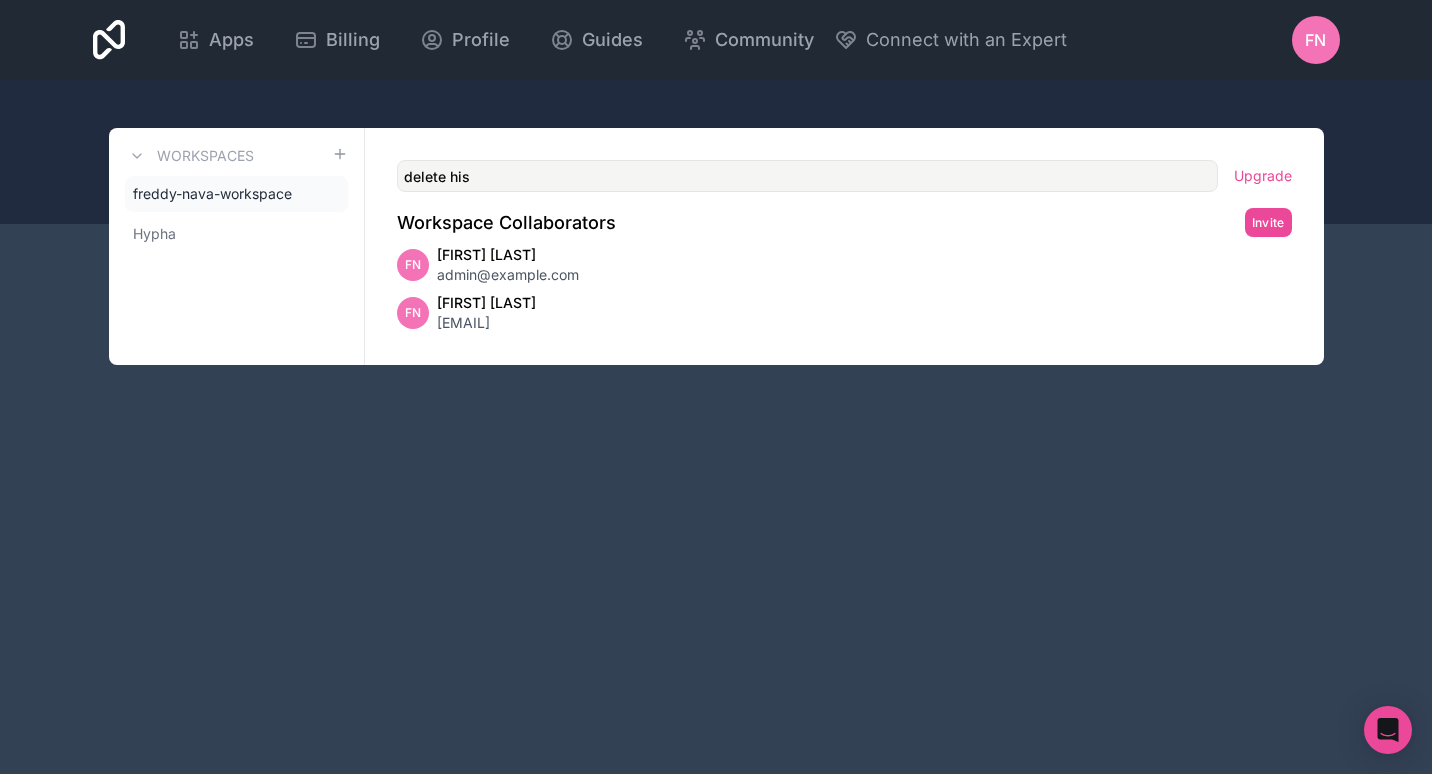 click on "delete his" at bounding box center [807, 176] 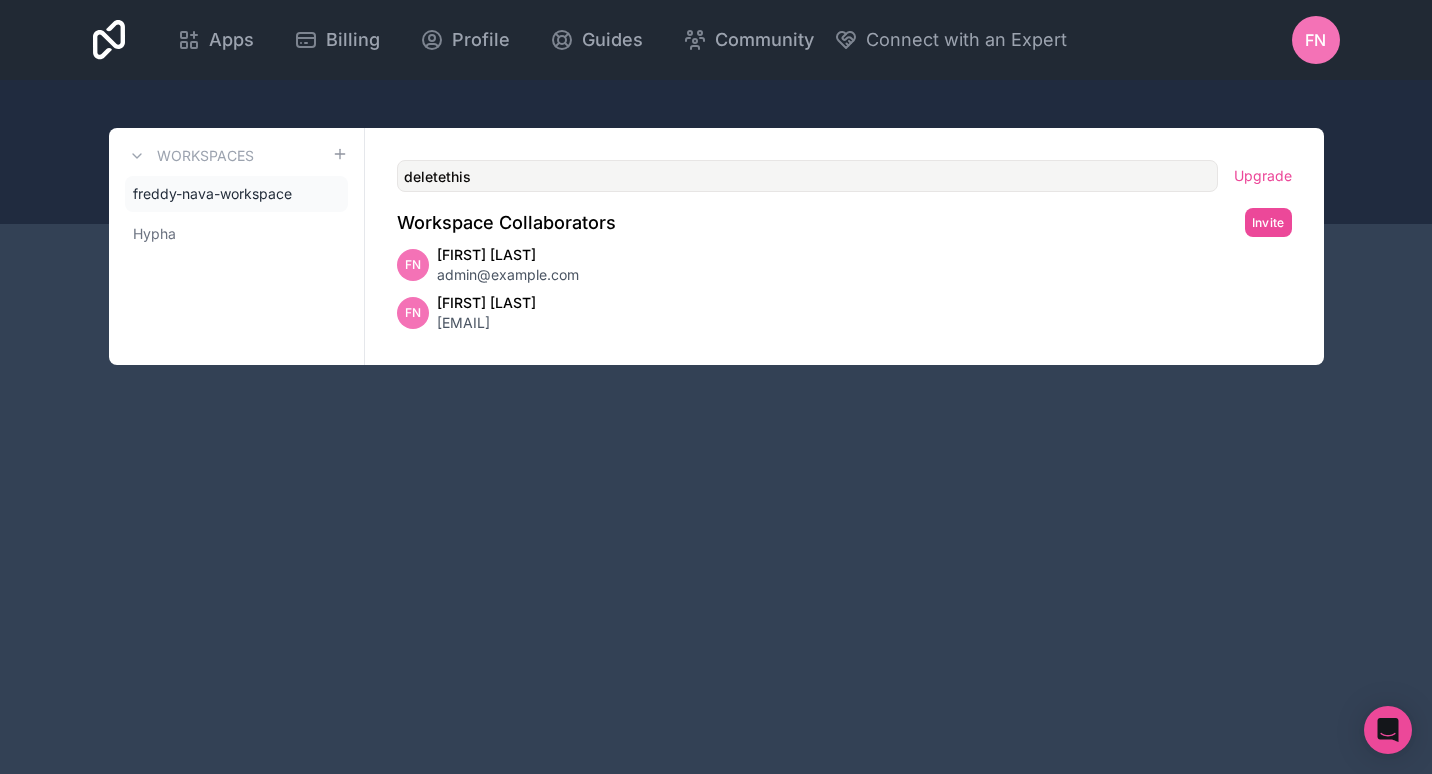 type on "deletethis" 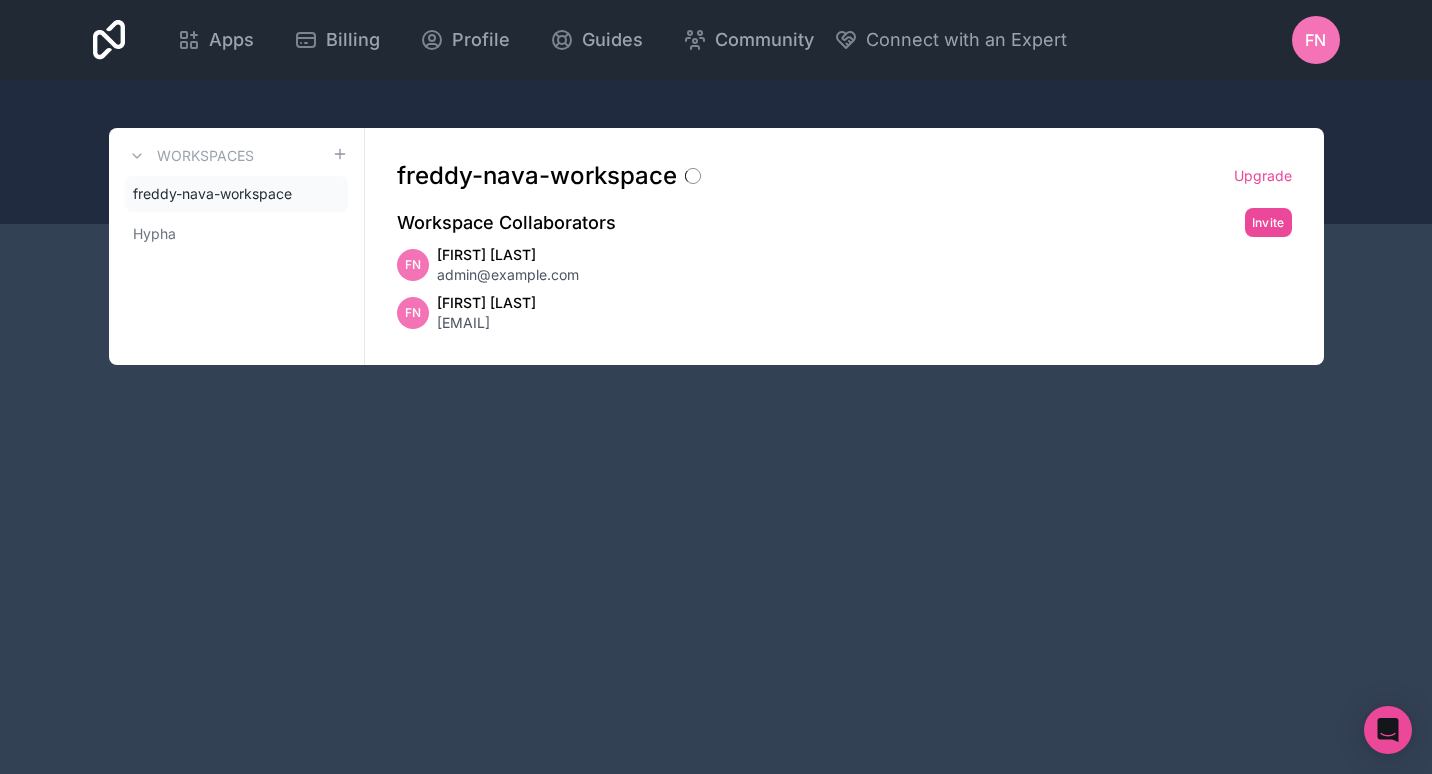 click on "FN [FIRST] [LAST] [EMAIL]" at bounding box center (844, 313) 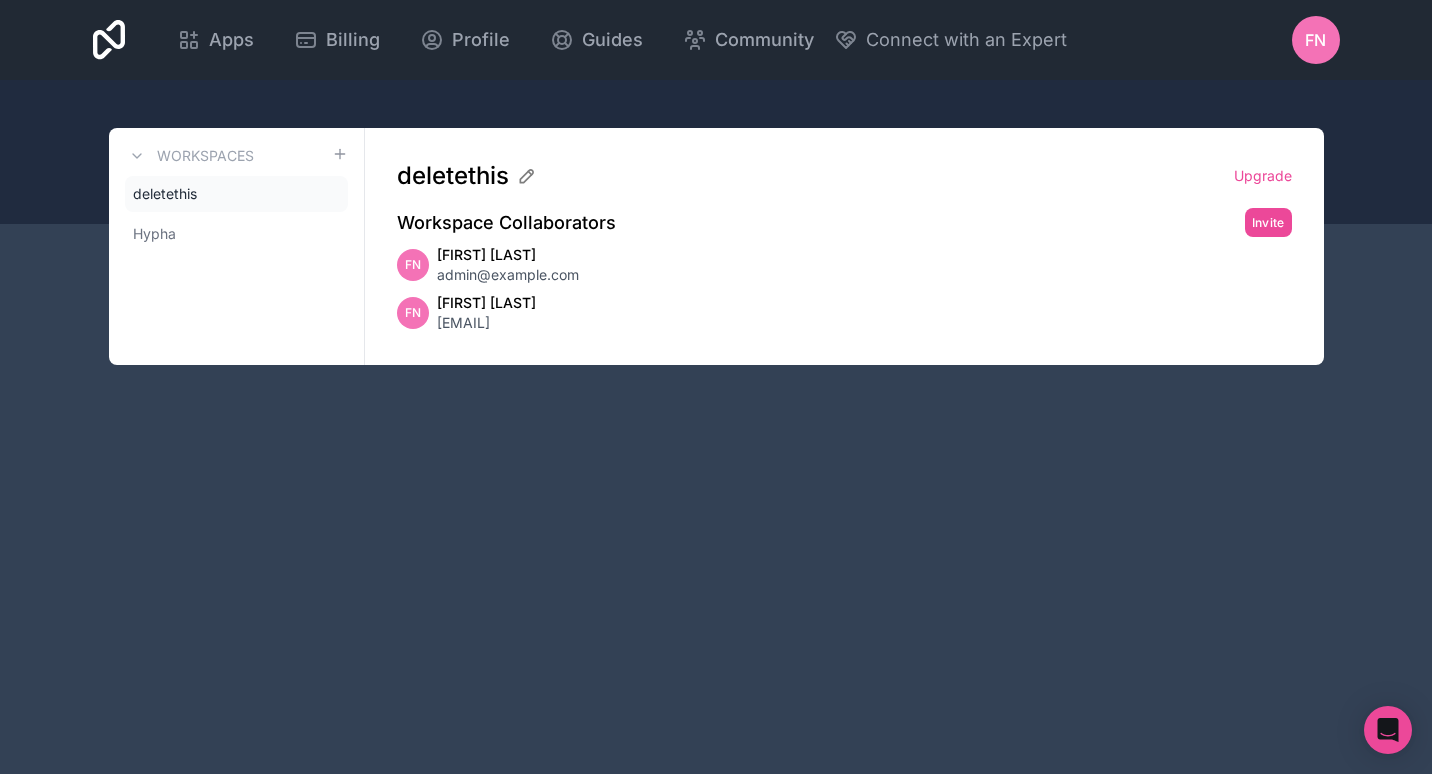 click on "FN" at bounding box center [1316, 40] 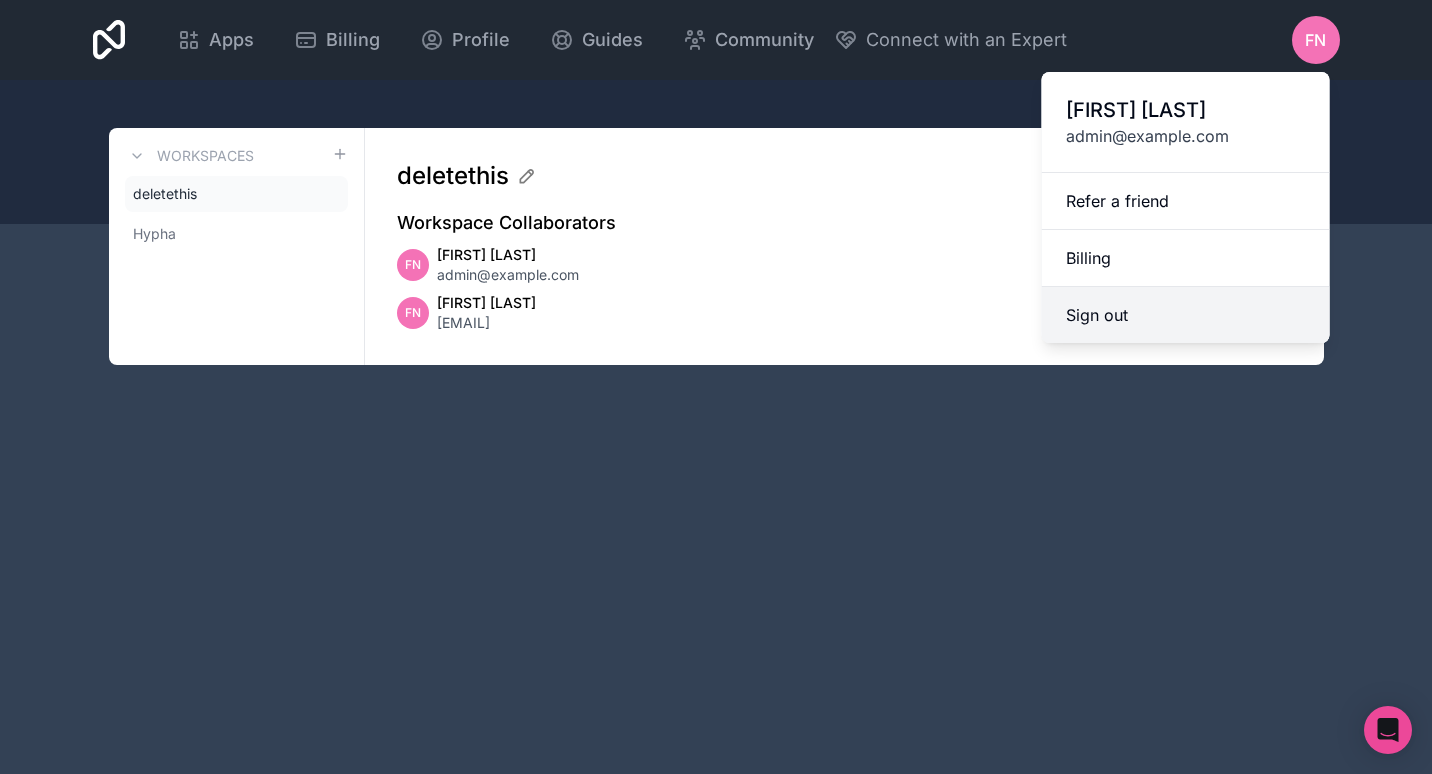 click on "Sign out" at bounding box center [1186, 315] 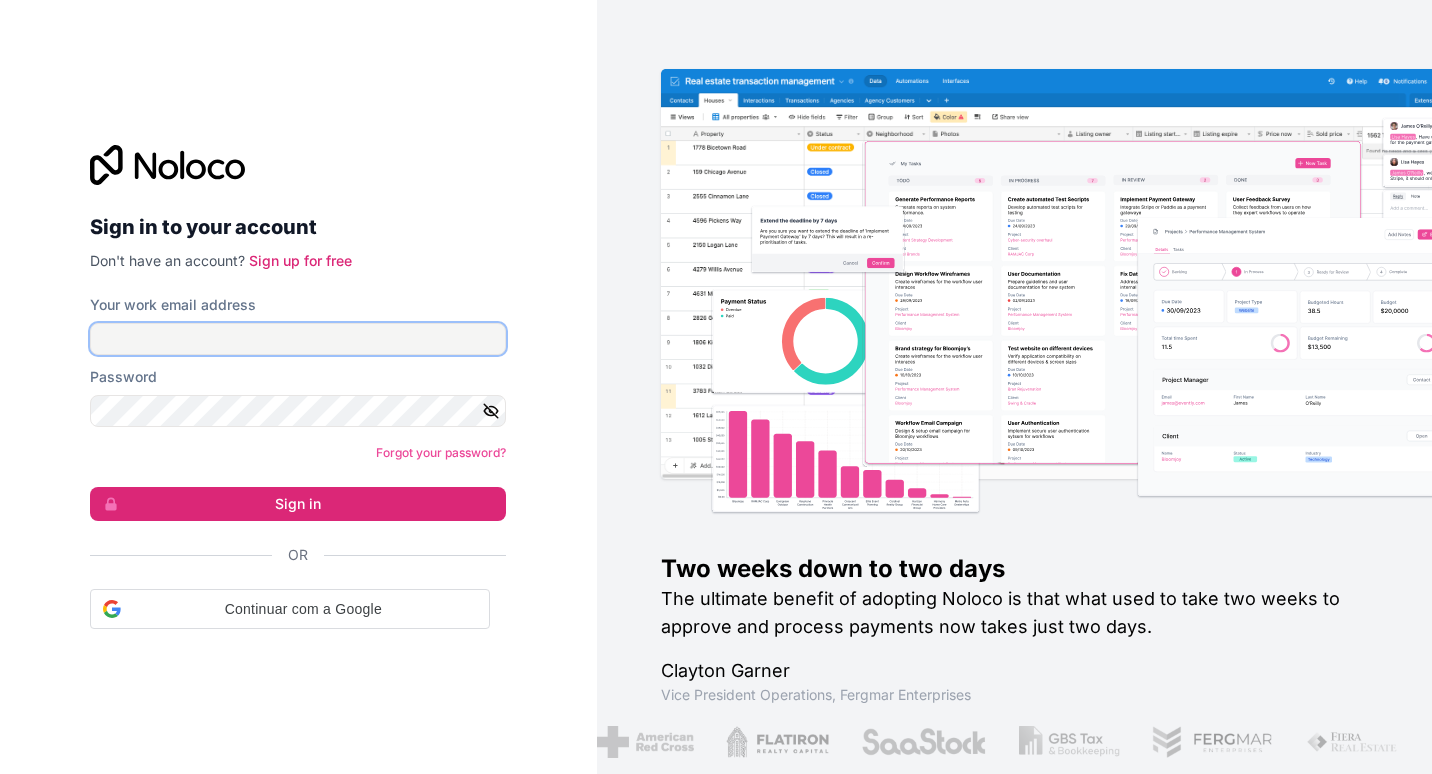 type on "[EMAIL]" 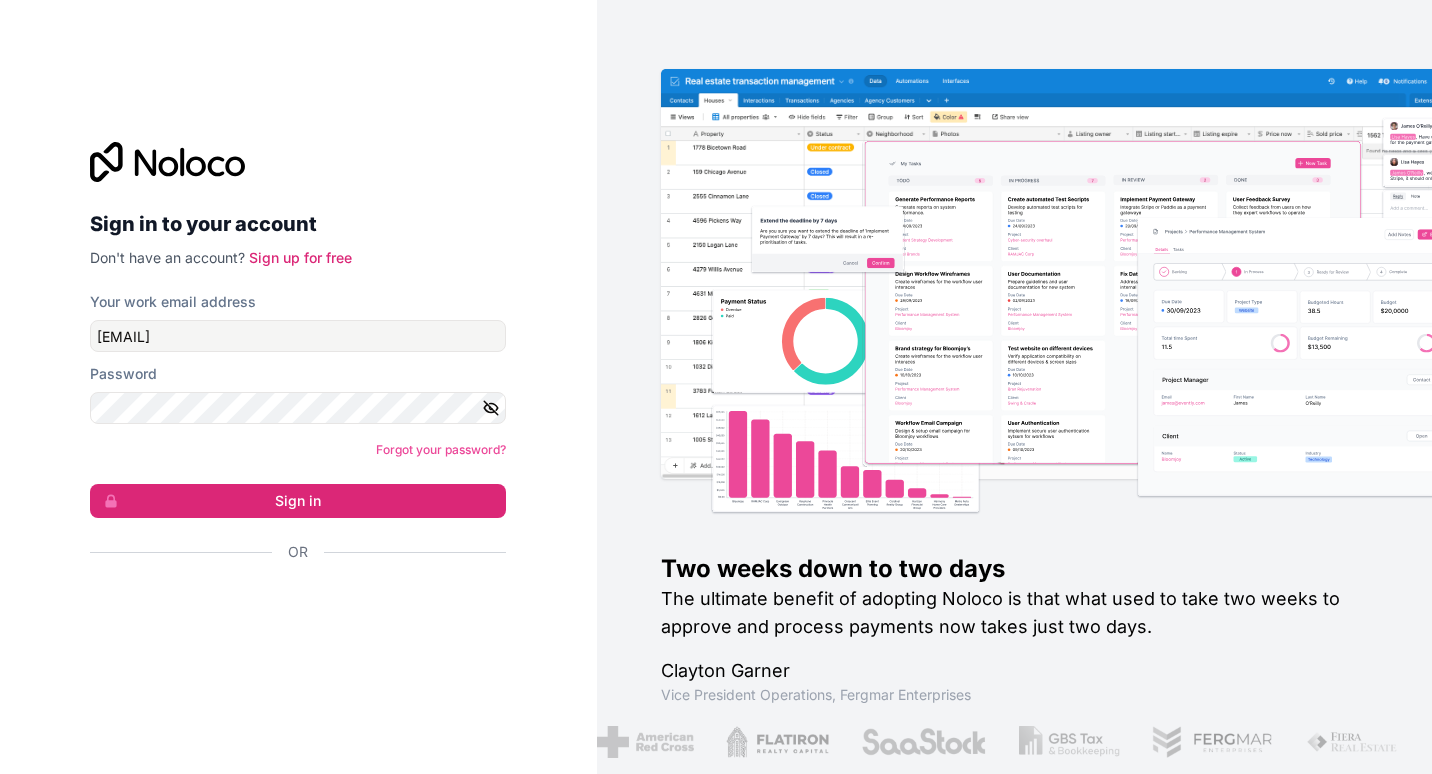 click on "Your work email address [EMAIL] Password Forgot your password? Sign in Or" at bounding box center [298, 462] 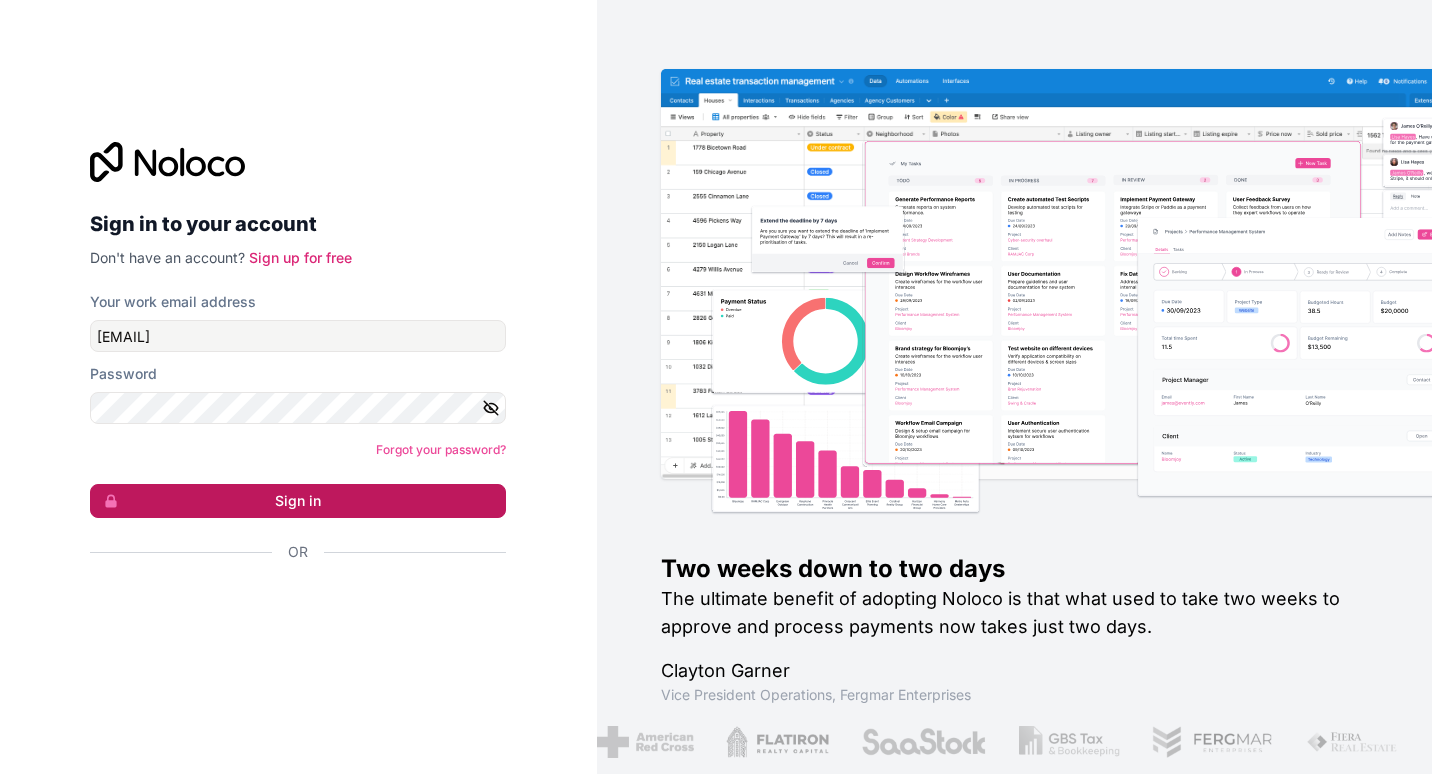 click on "Sign in" at bounding box center [298, 501] 